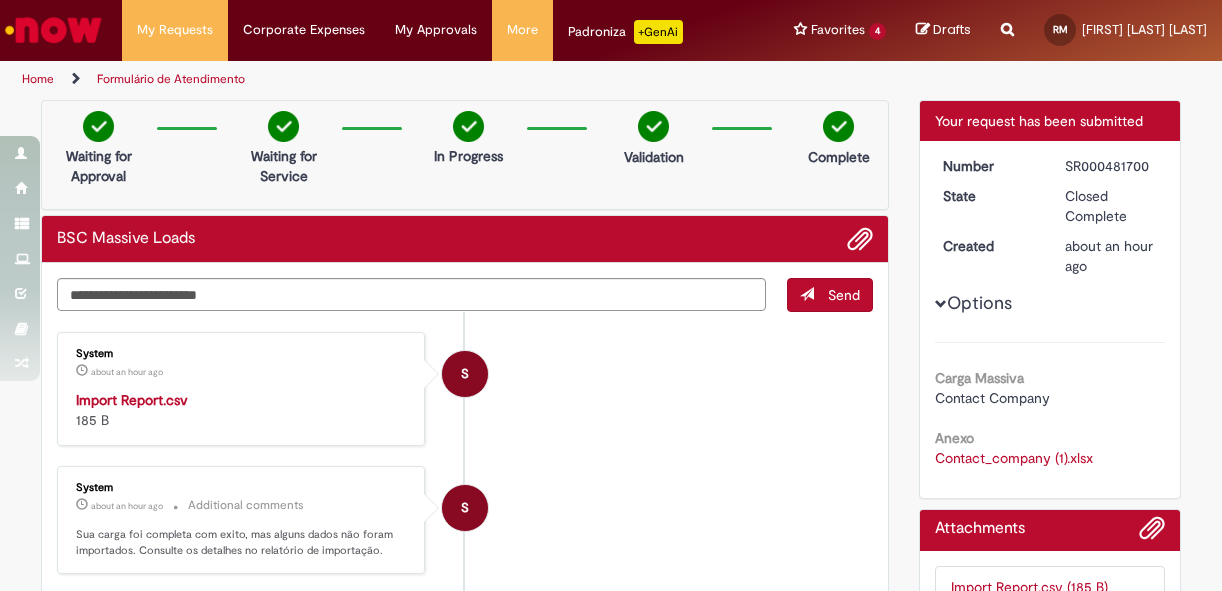 scroll, scrollTop: 0, scrollLeft: 0, axis: both 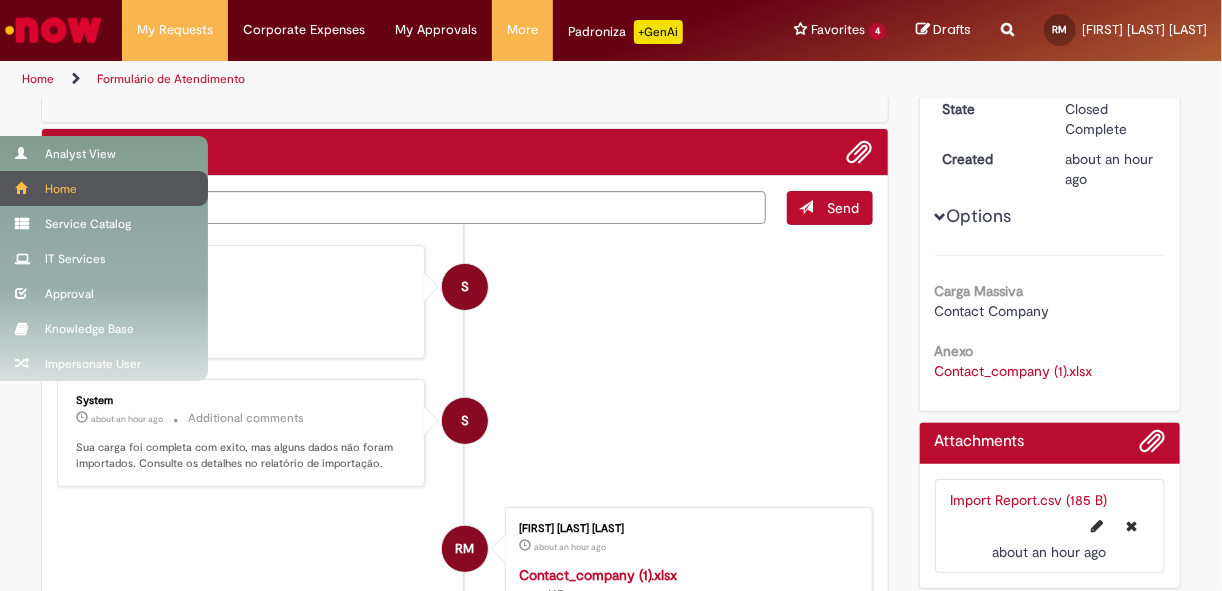 click at bounding box center (22, 188) 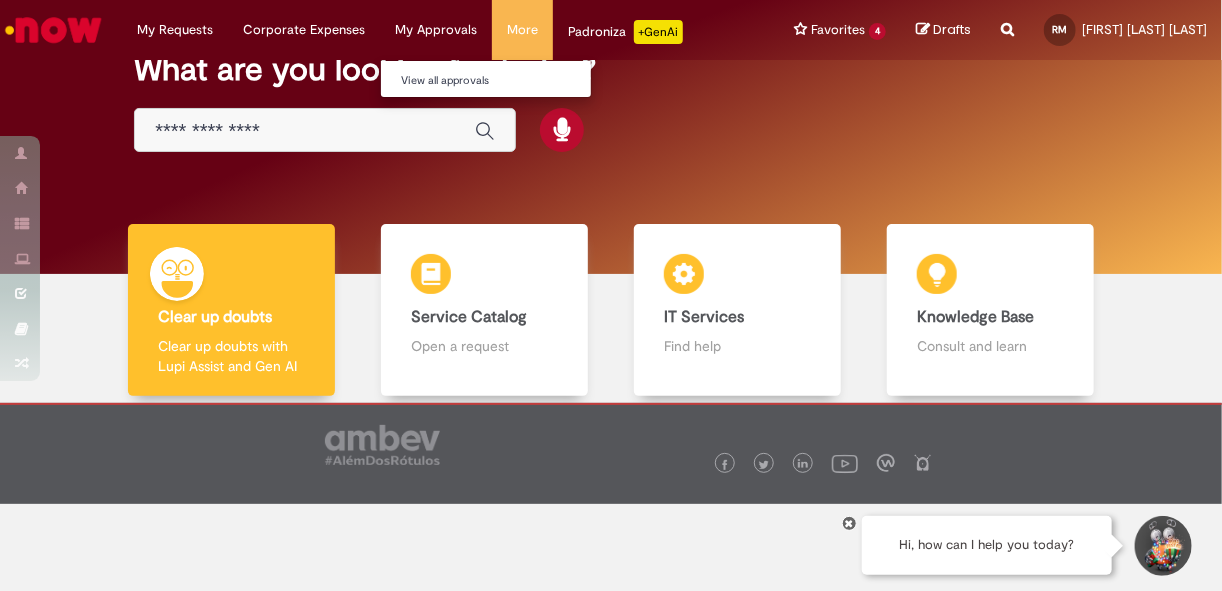 scroll, scrollTop: 0, scrollLeft: 0, axis: both 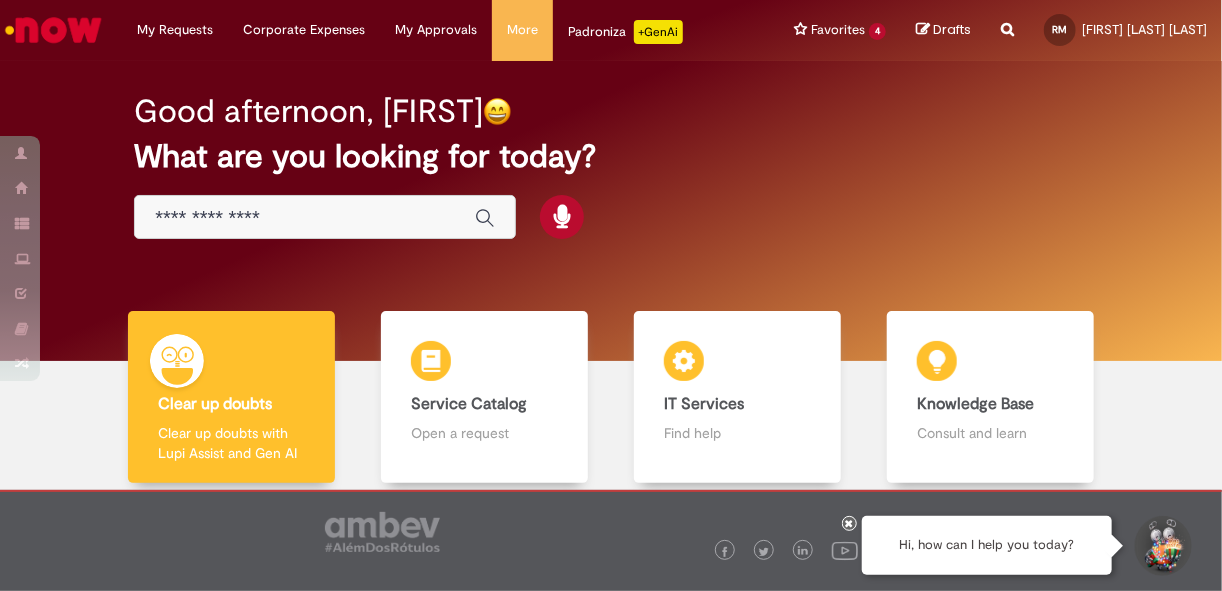 click at bounding box center (324, 217) 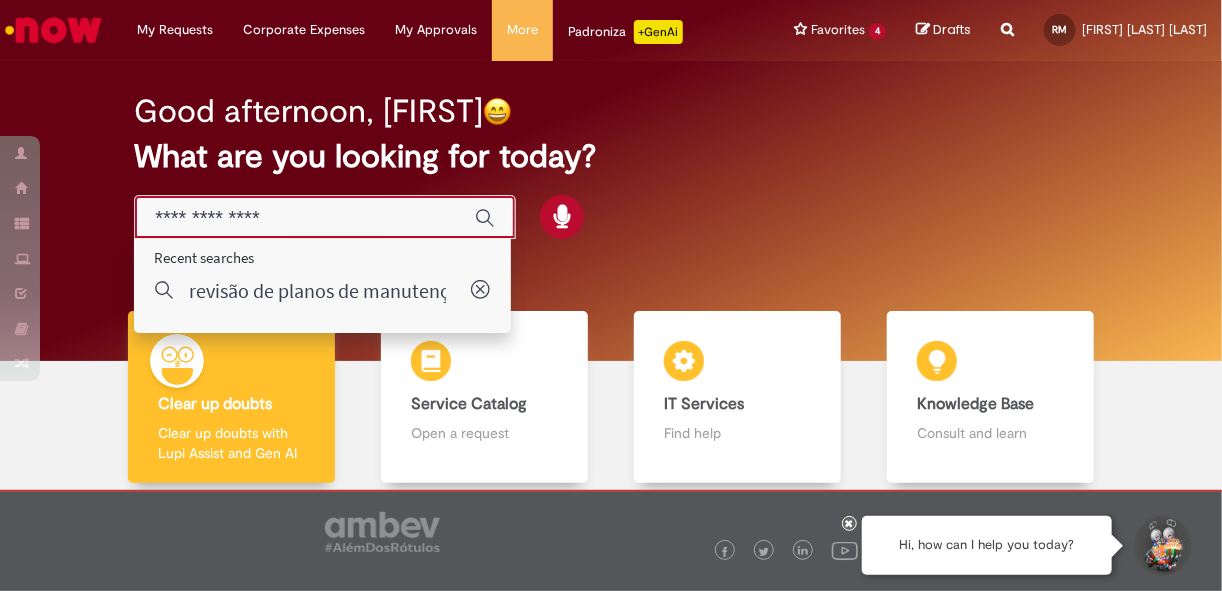 paste on "**********" 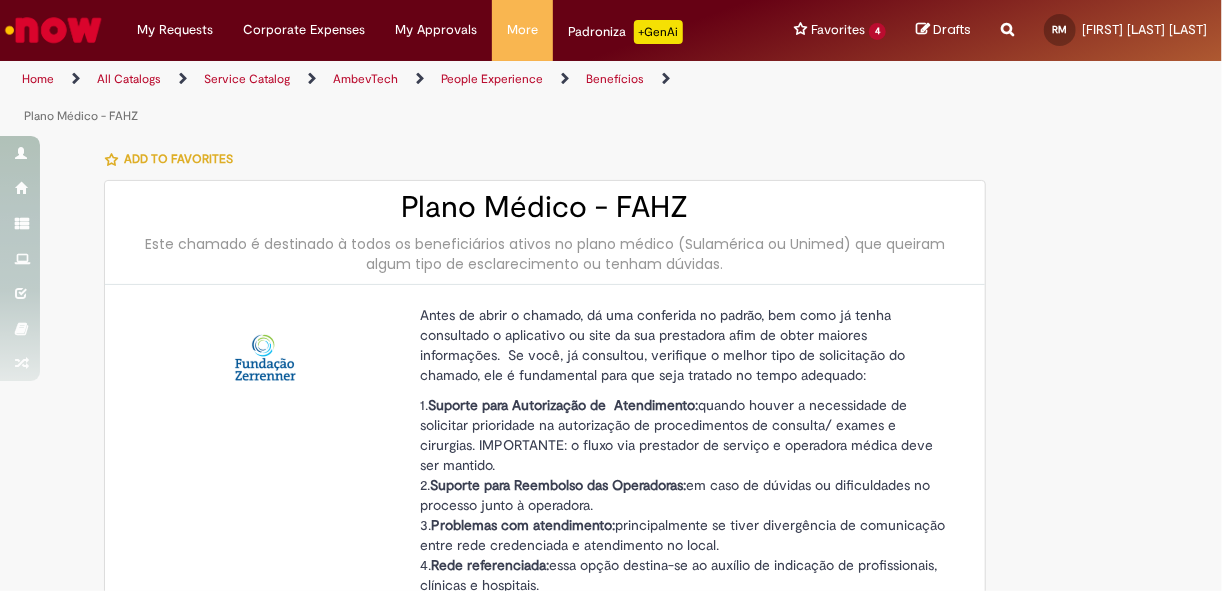 type on "**********" 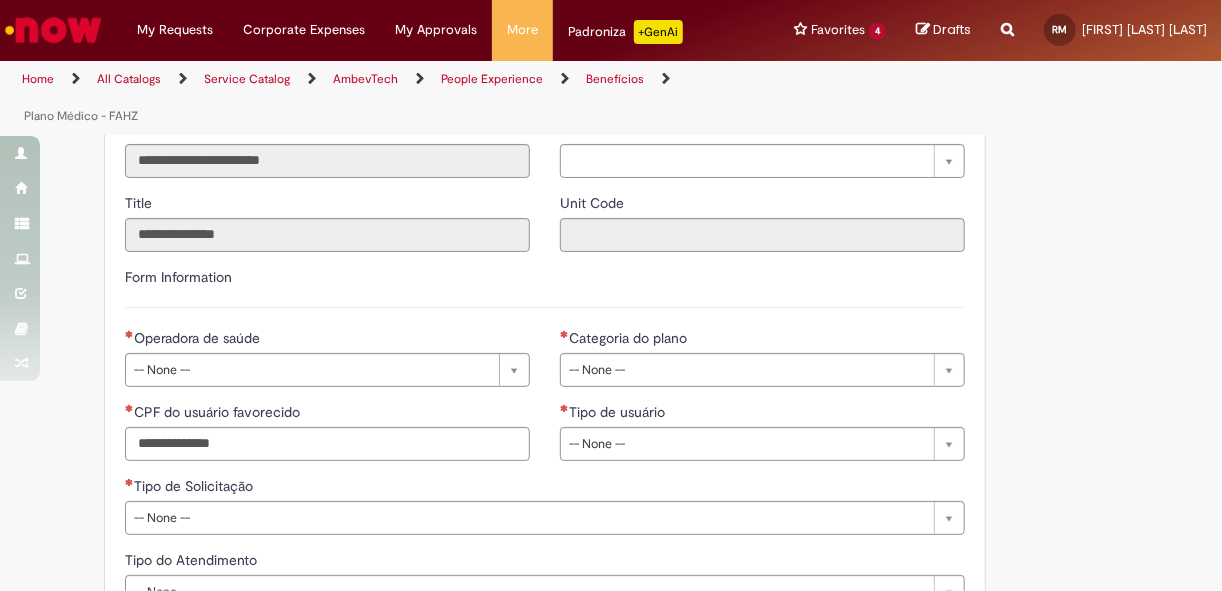 scroll, scrollTop: 1038, scrollLeft: 0, axis: vertical 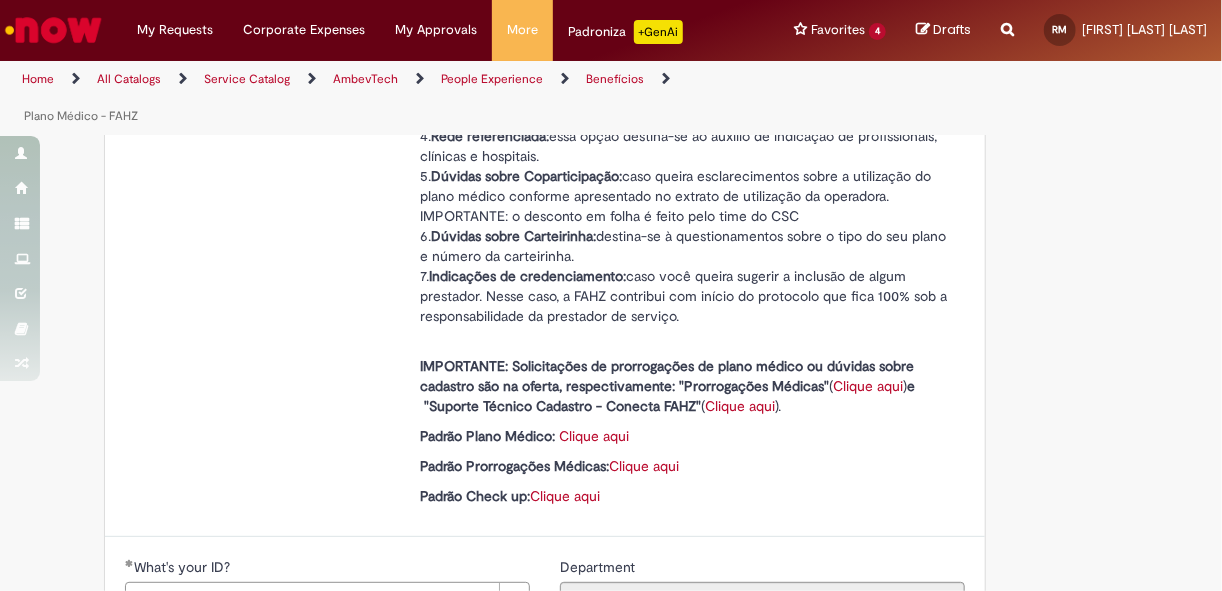 click on "Clique aqui" at bounding box center [594, 436] 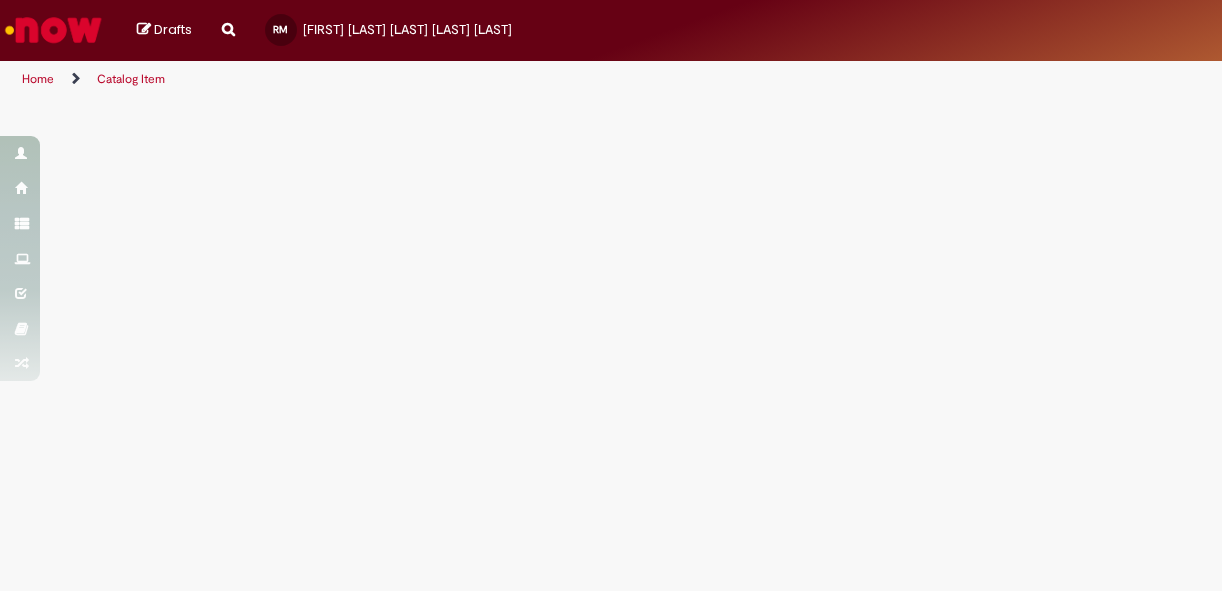 scroll, scrollTop: 0, scrollLeft: 0, axis: both 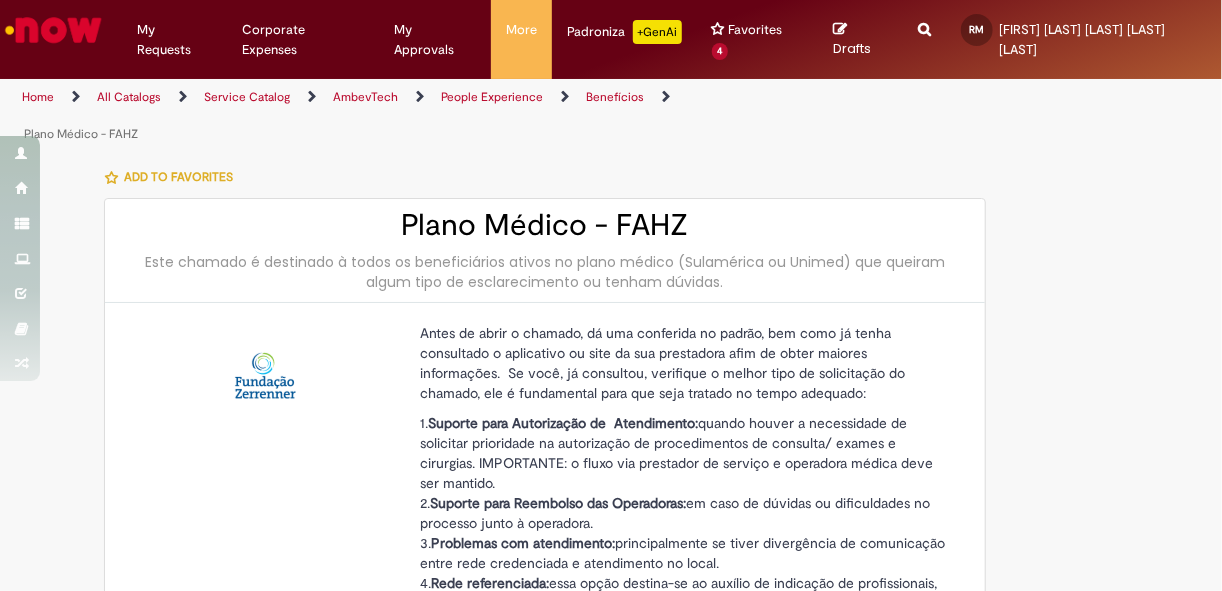 type on "**********" 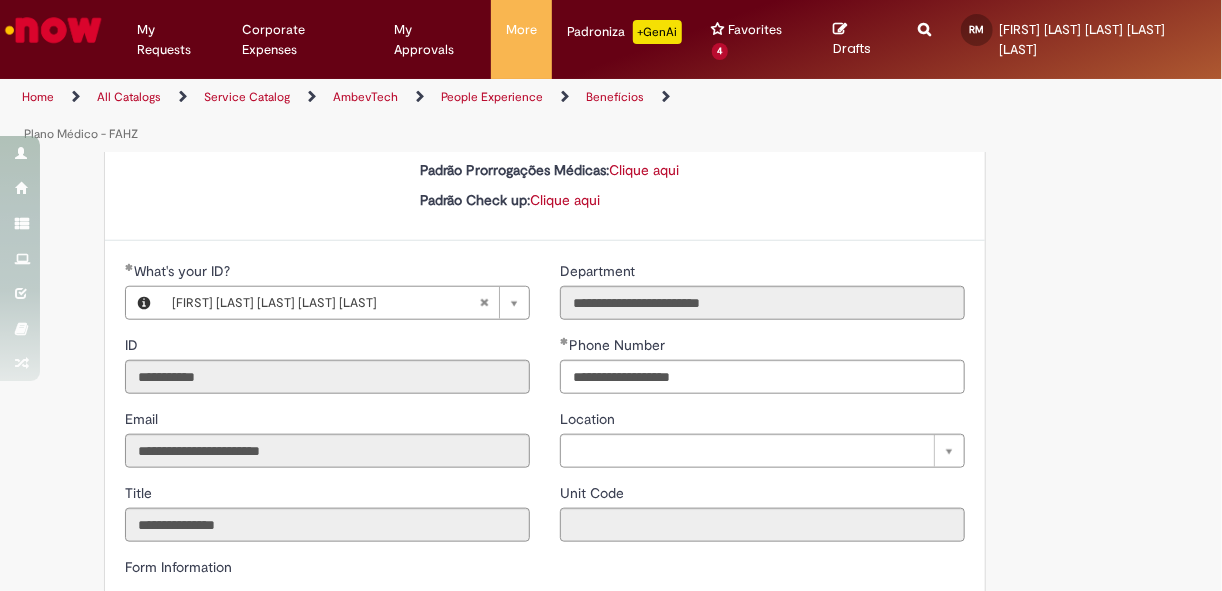 scroll, scrollTop: 595, scrollLeft: 0, axis: vertical 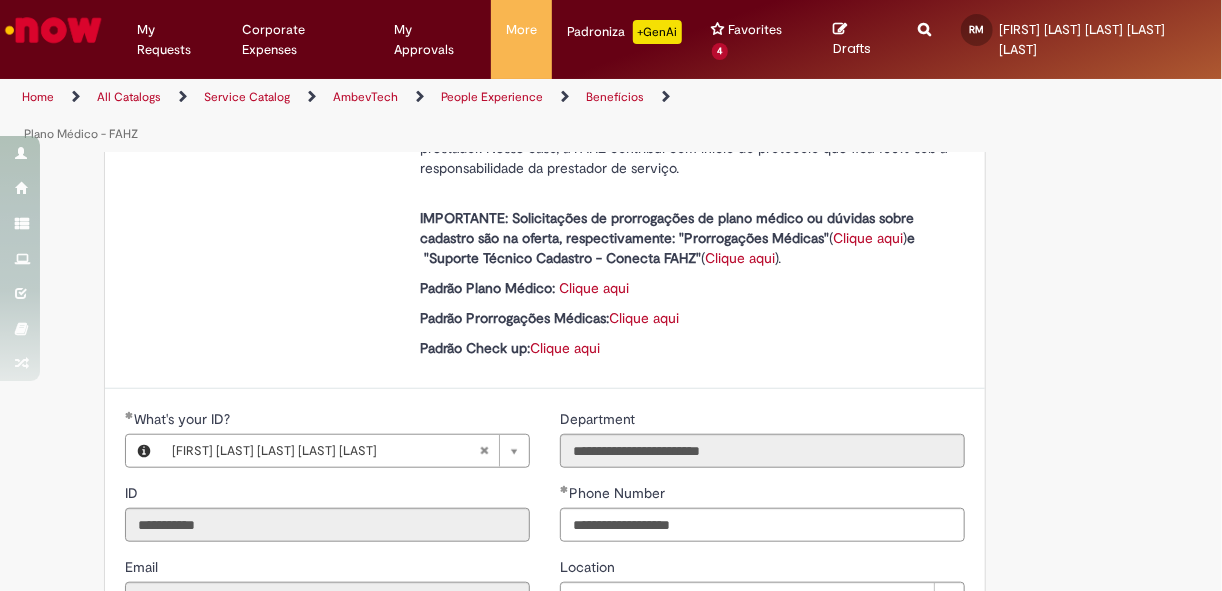 click on "Clique aqui" at bounding box center [594, 288] 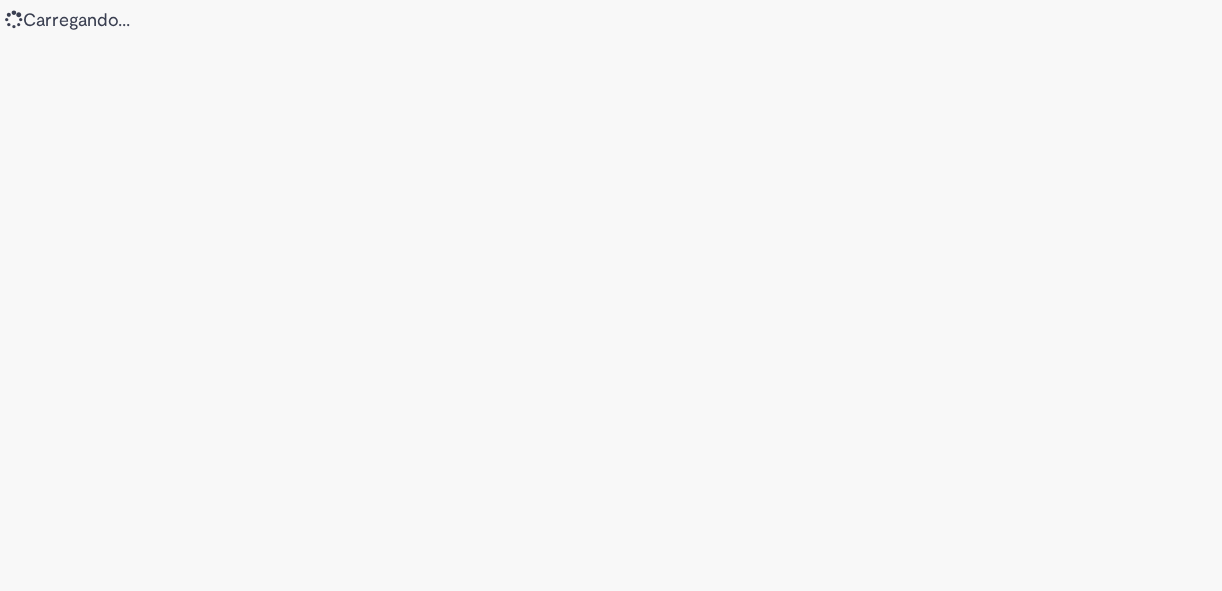 scroll, scrollTop: 0, scrollLeft: 0, axis: both 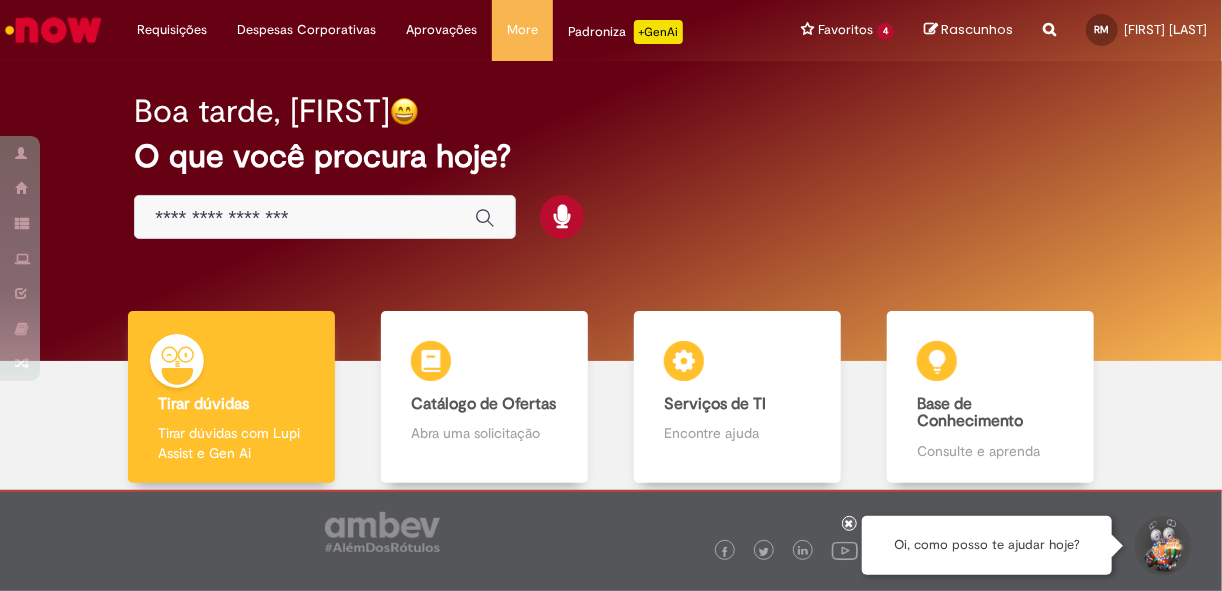 click at bounding box center (324, 217) 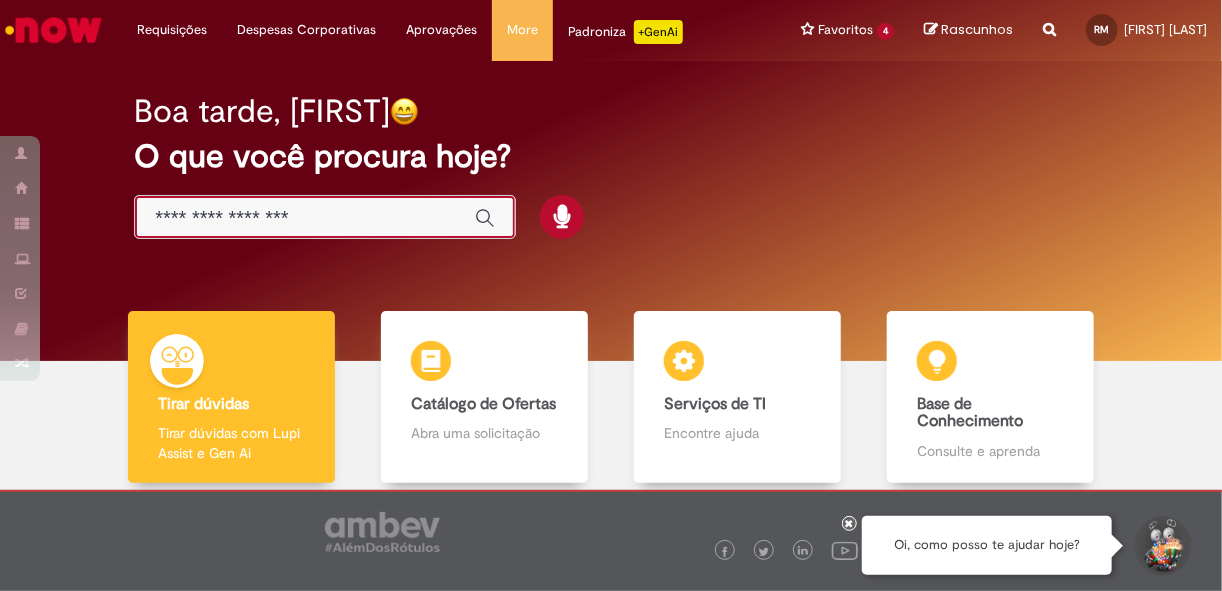click at bounding box center [304, 218] 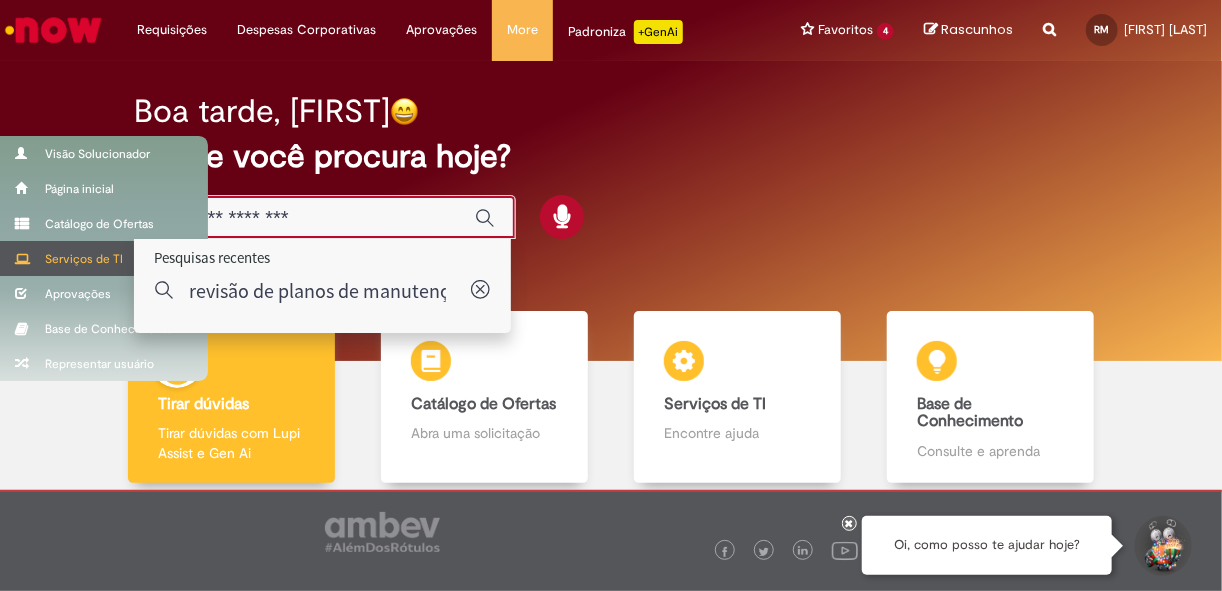 drag, startPoint x: 325, startPoint y: 242, endPoint x: 34, endPoint y: 255, distance: 291.29022 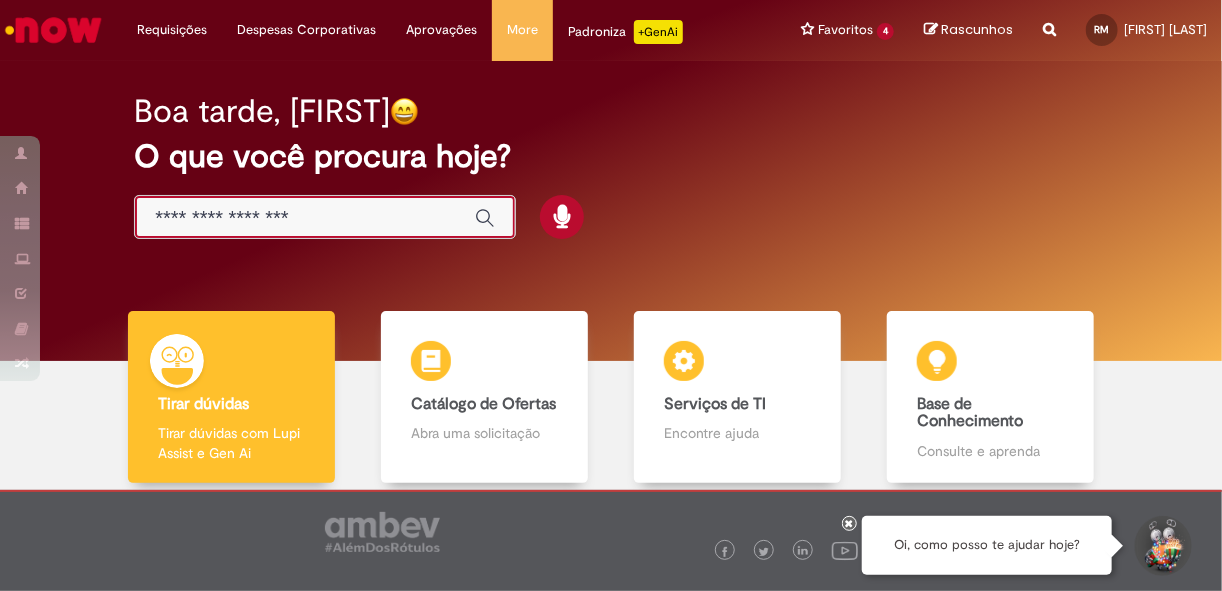 click at bounding box center (304, 218) 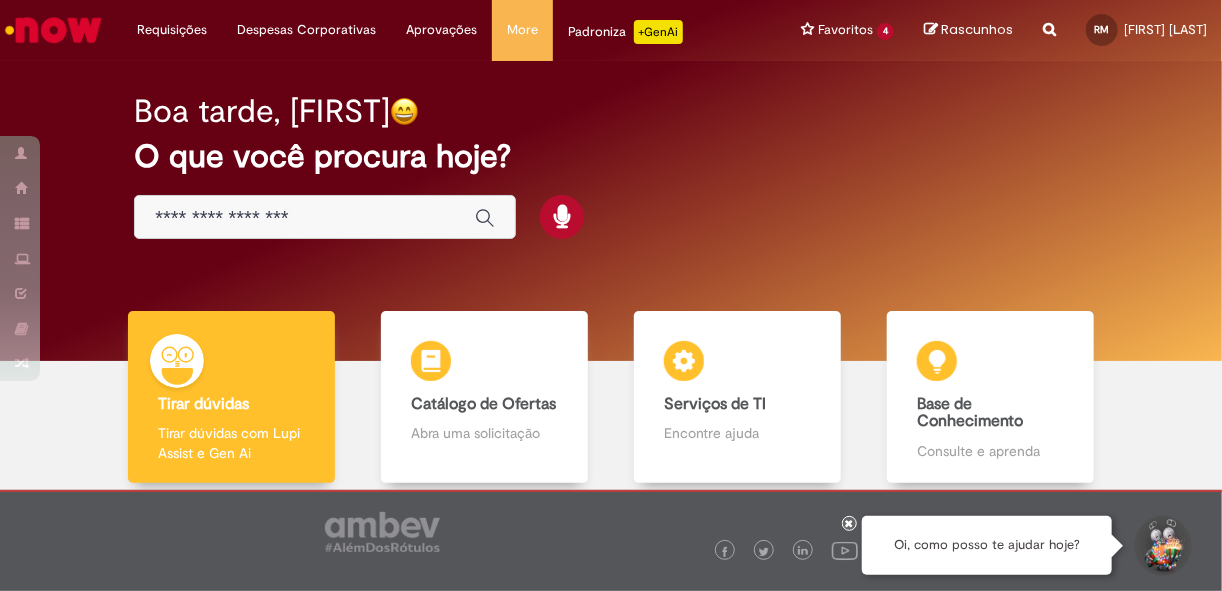 drag, startPoint x: 152, startPoint y: 239, endPoint x: 335, endPoint y: 231, distance: 183.17477 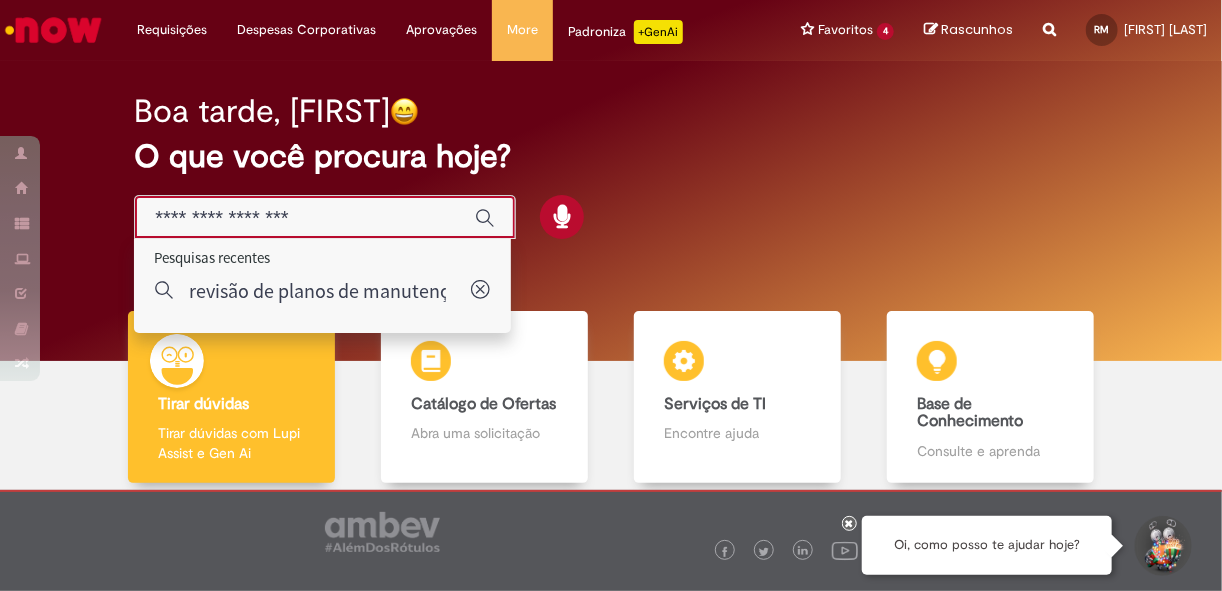 click at bounding box center (304, 218) 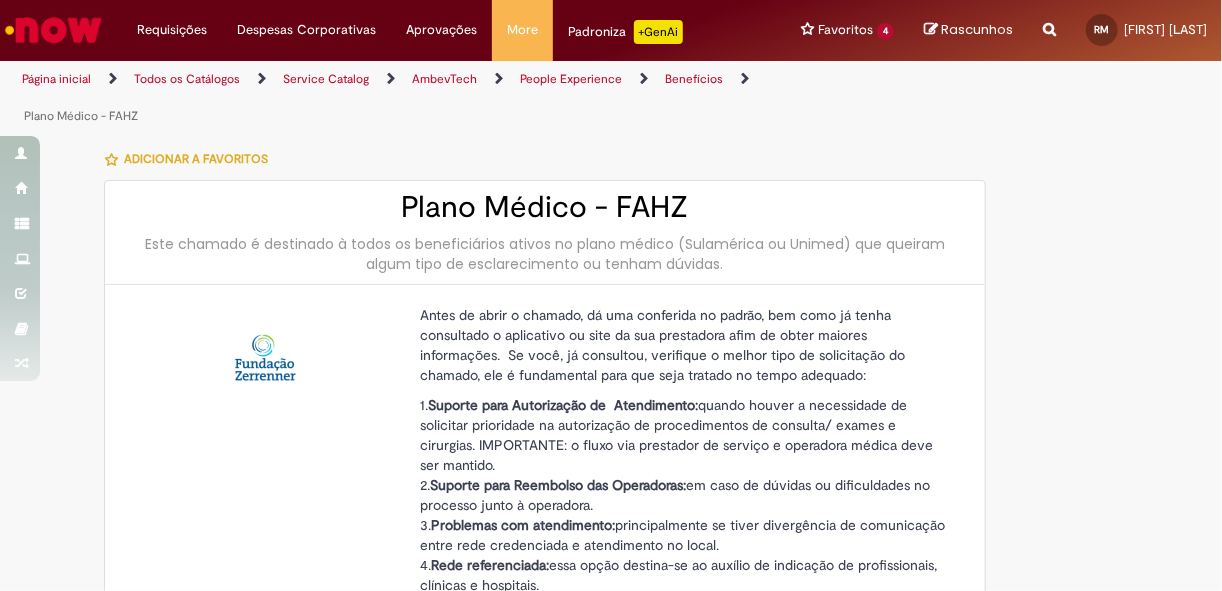 type on "**********" 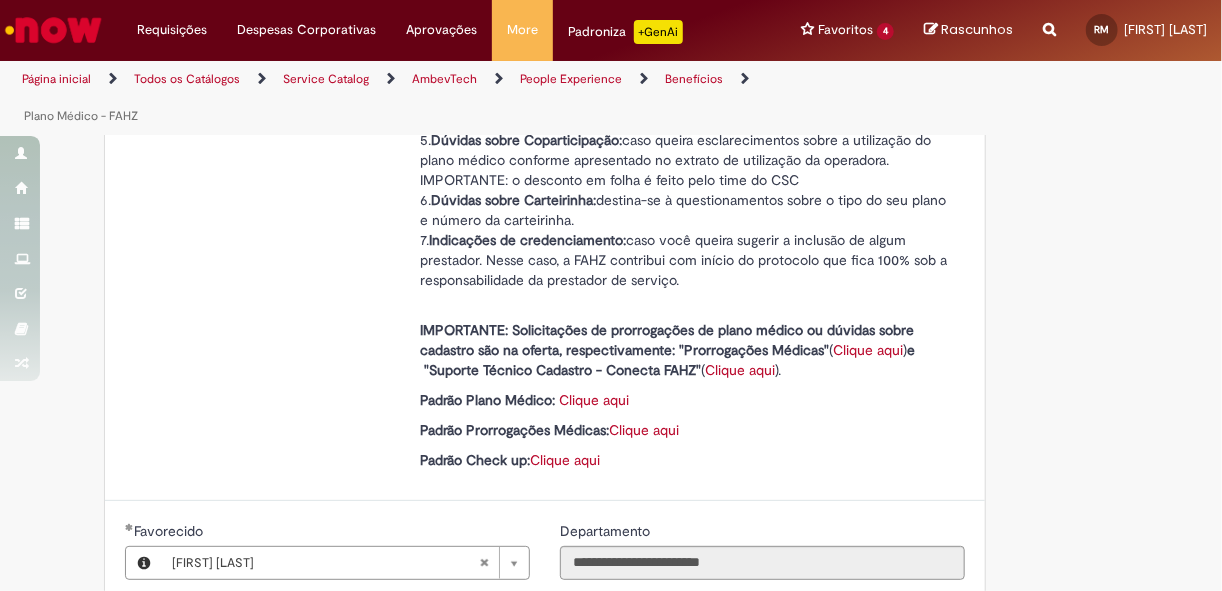 scroll, scrollTop: 478, scrollLeft: 0, axis: vertical 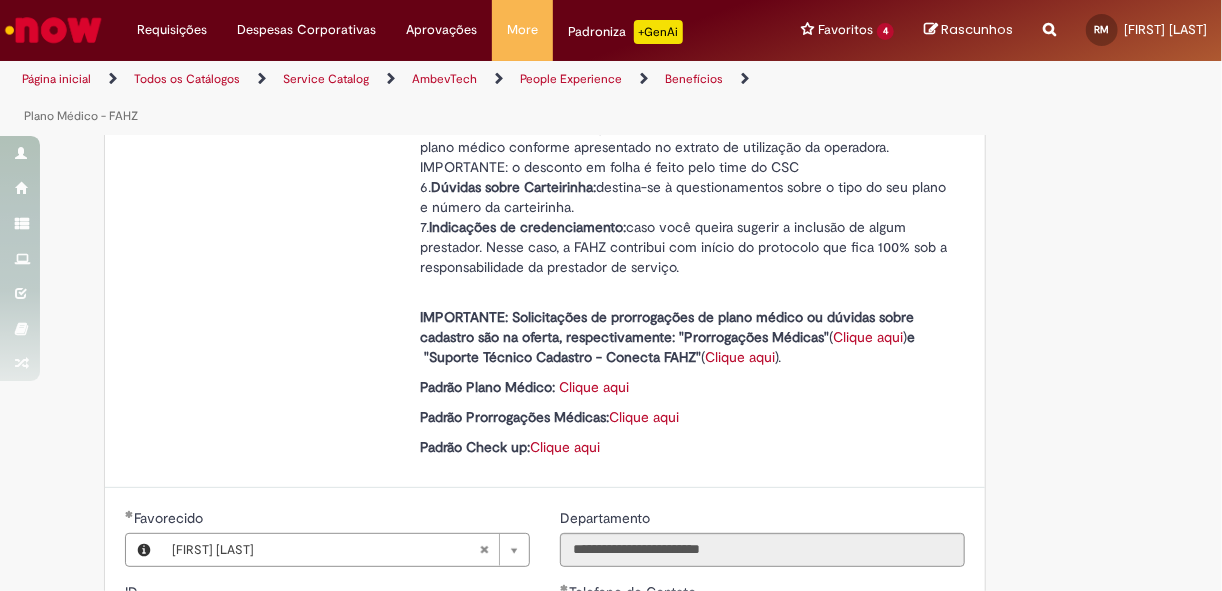 click on "Clique aqui" at bounding box center (594, 387) 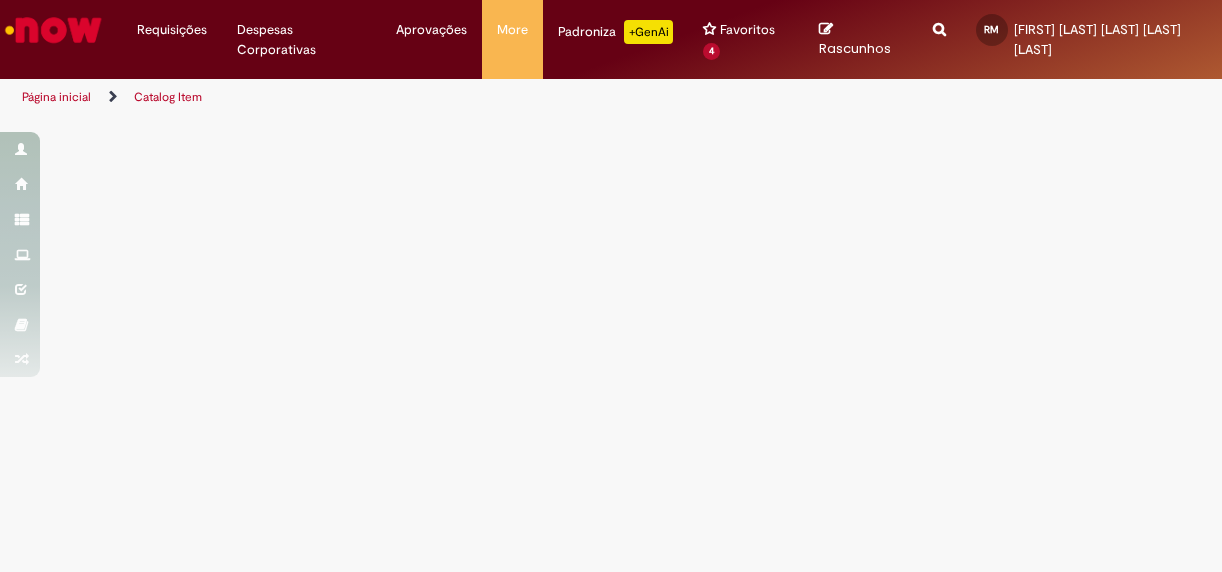 scroll, scrollTop: 0, scrollLeft: 0, axis: both 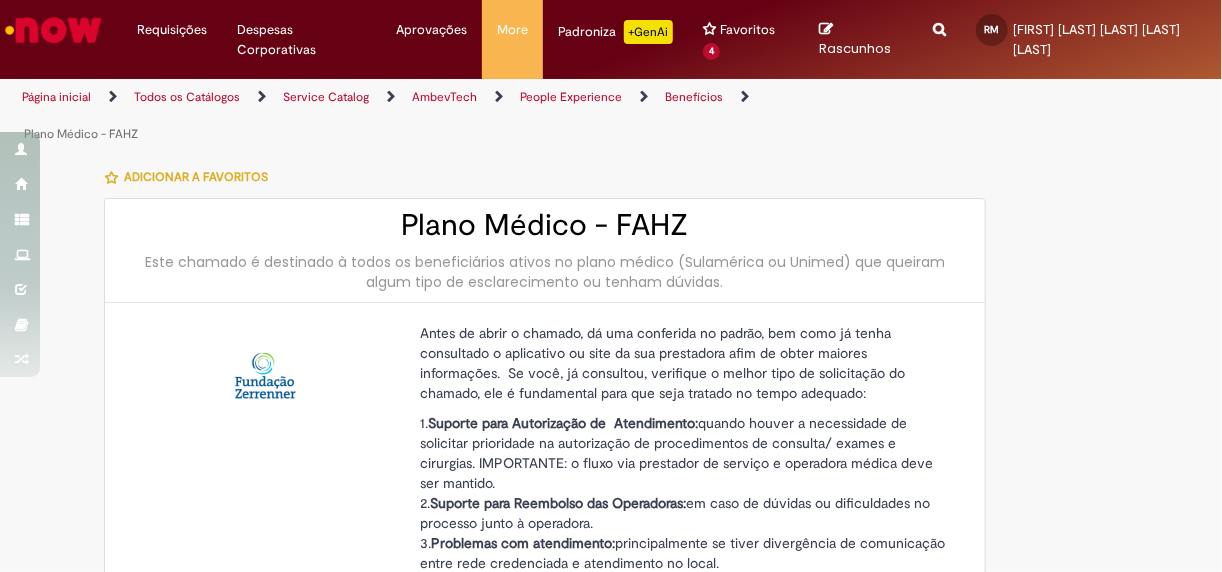 type on "**********" 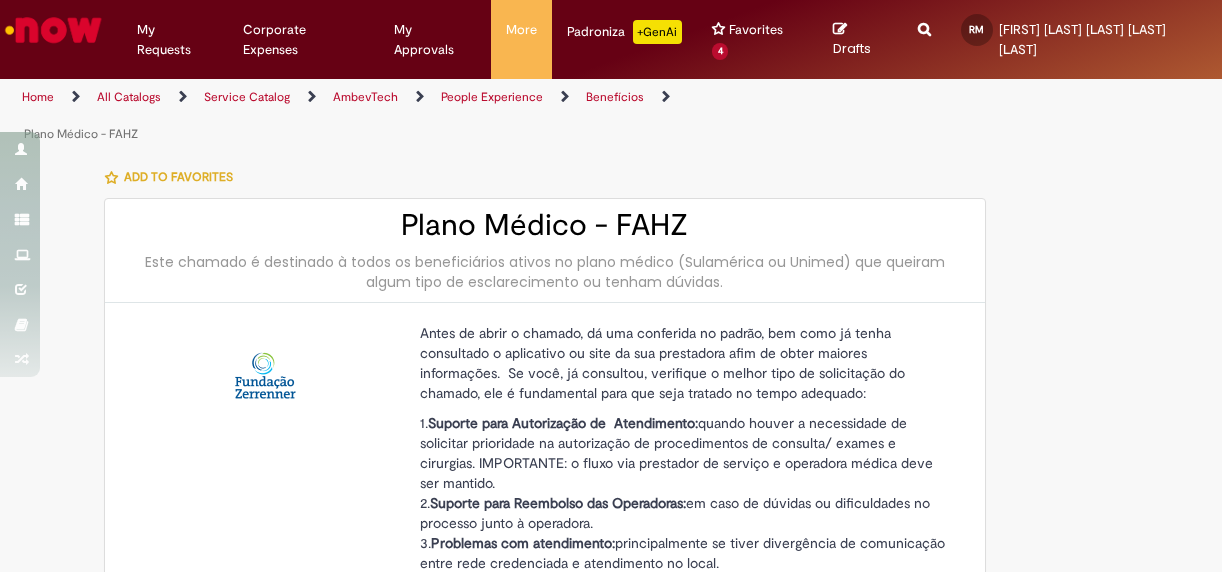 scroll, scrollTop: 0, scrollLeft: 0, axis: both 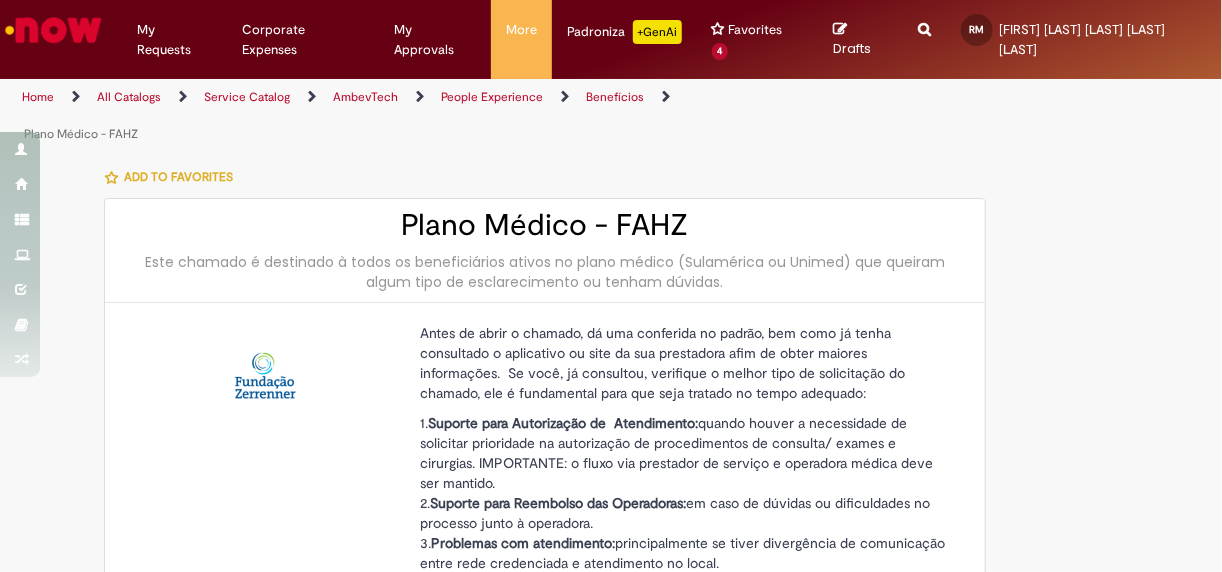 type on "**********" 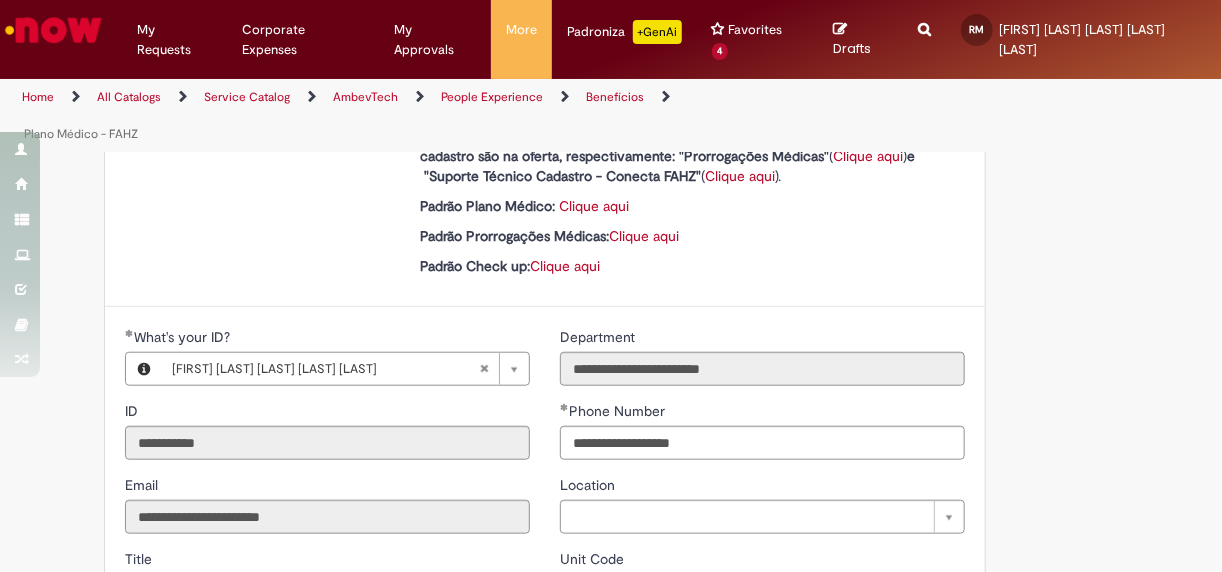 scroll, scrollTop: 493, scrollLeft: 0, axis: vertical 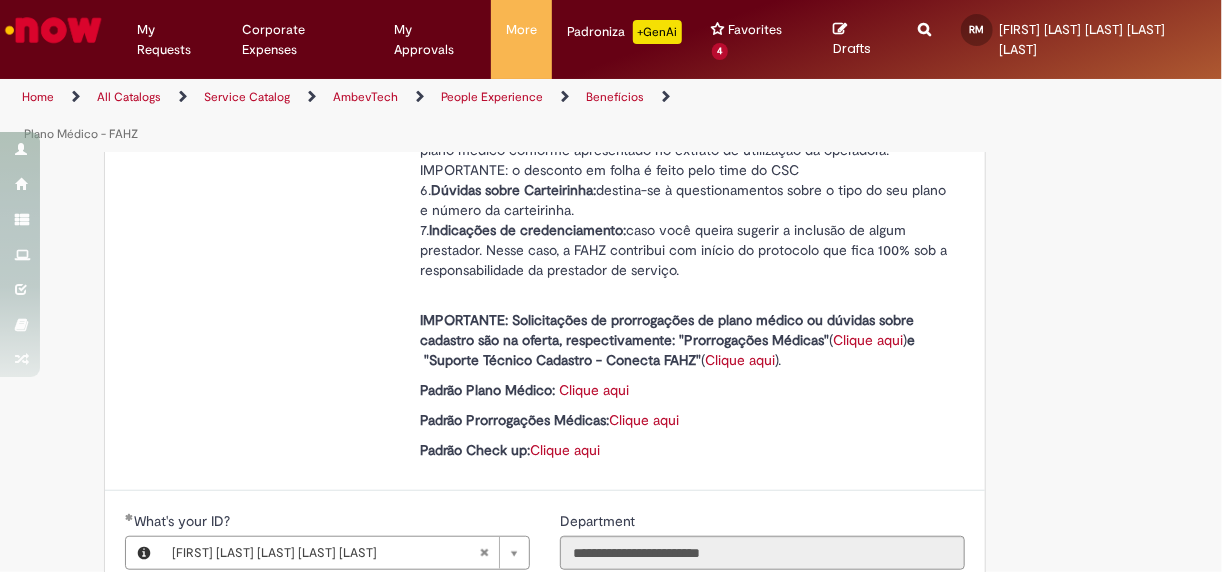 click on "Clique aqui" at bounding box center [594, 390] 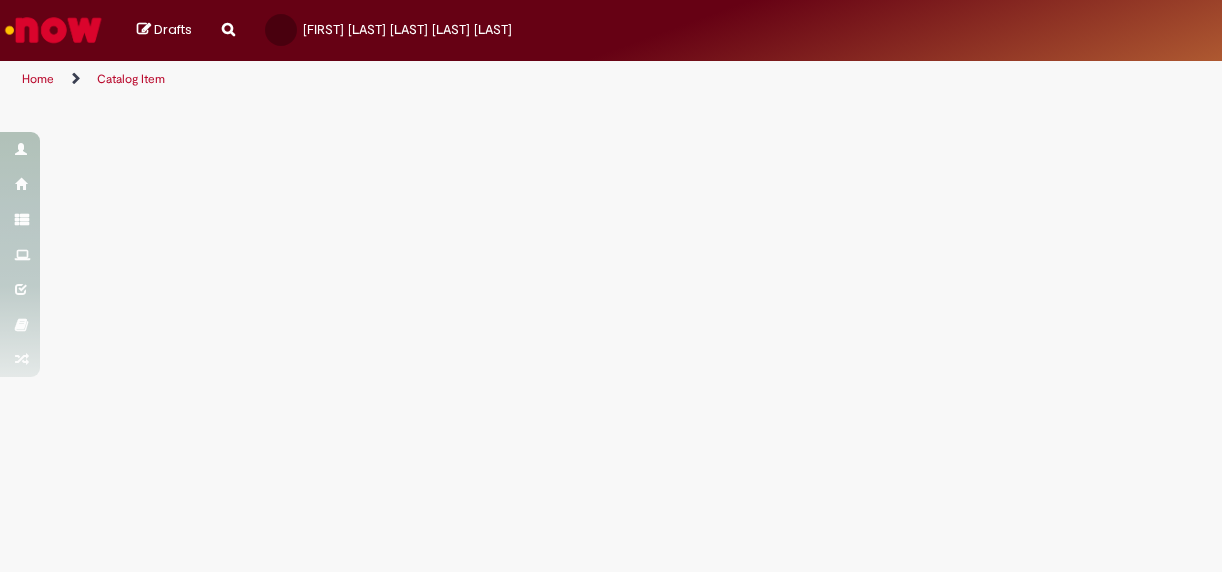 scroll, scrollTop: 0, scrollLeft: 0, axis: both 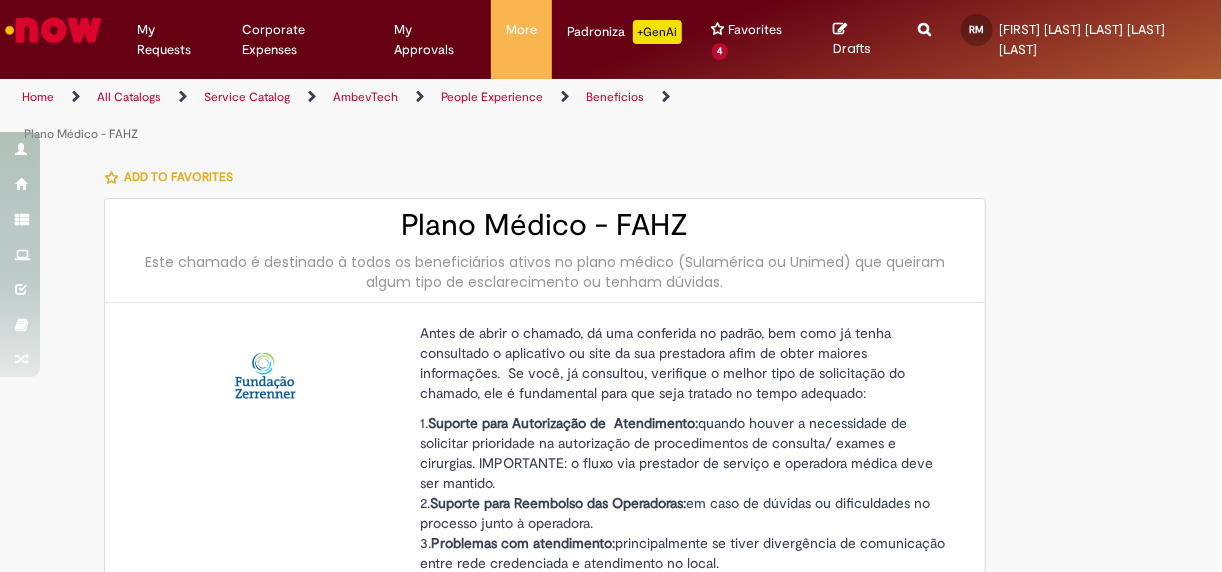 type on "**********" 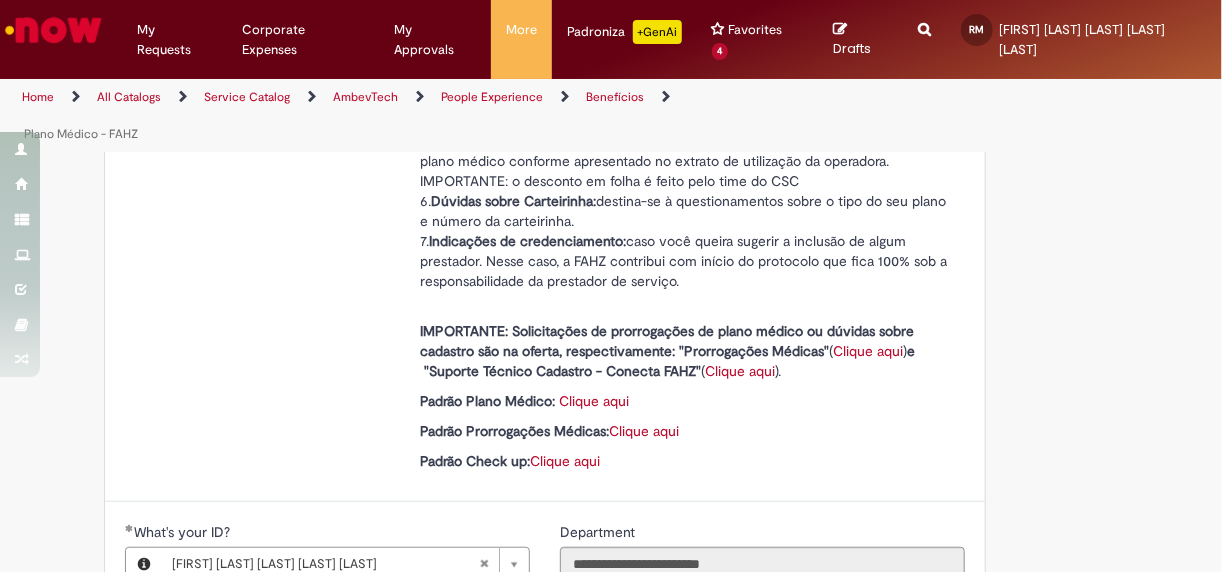 scroll, scrollTop: 555, scrollLeft: 0, axis: vertical 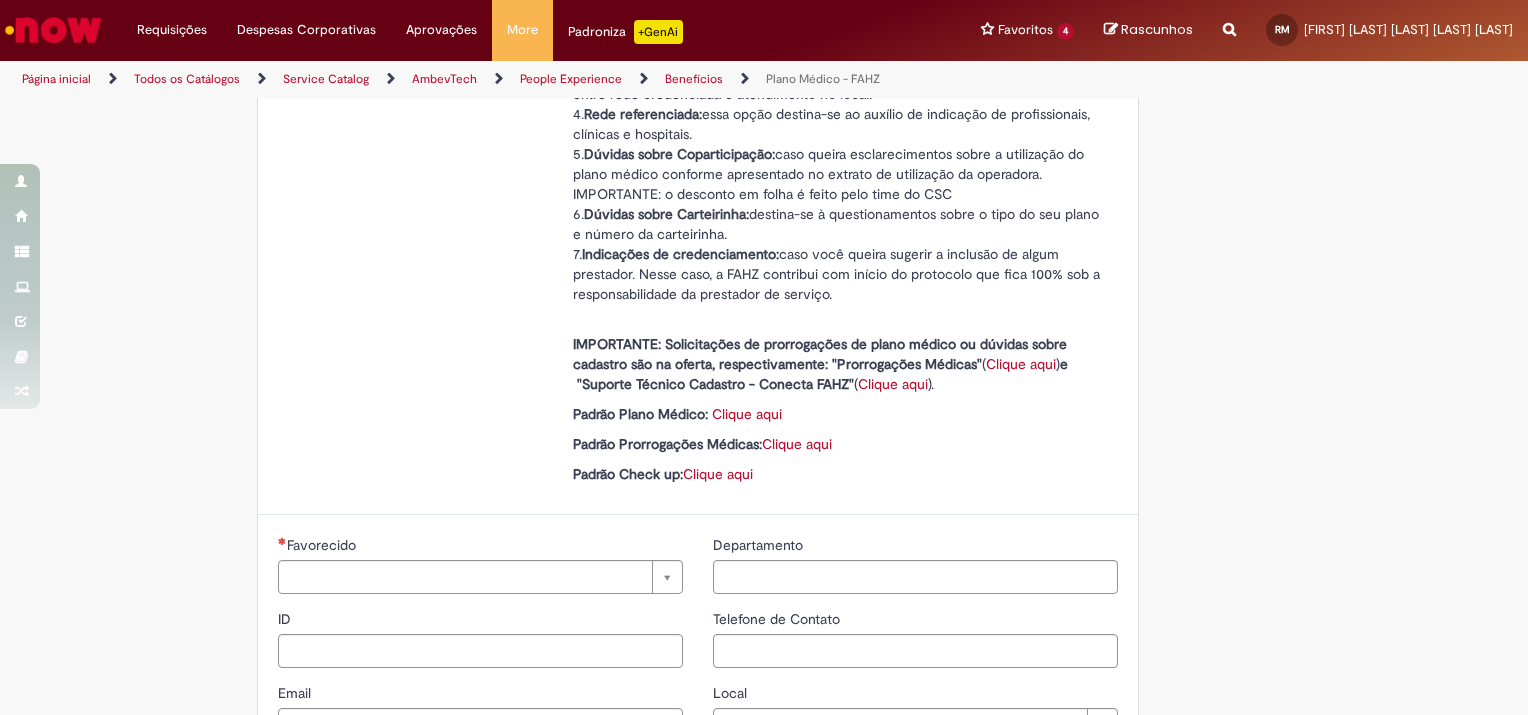 type on "**********" 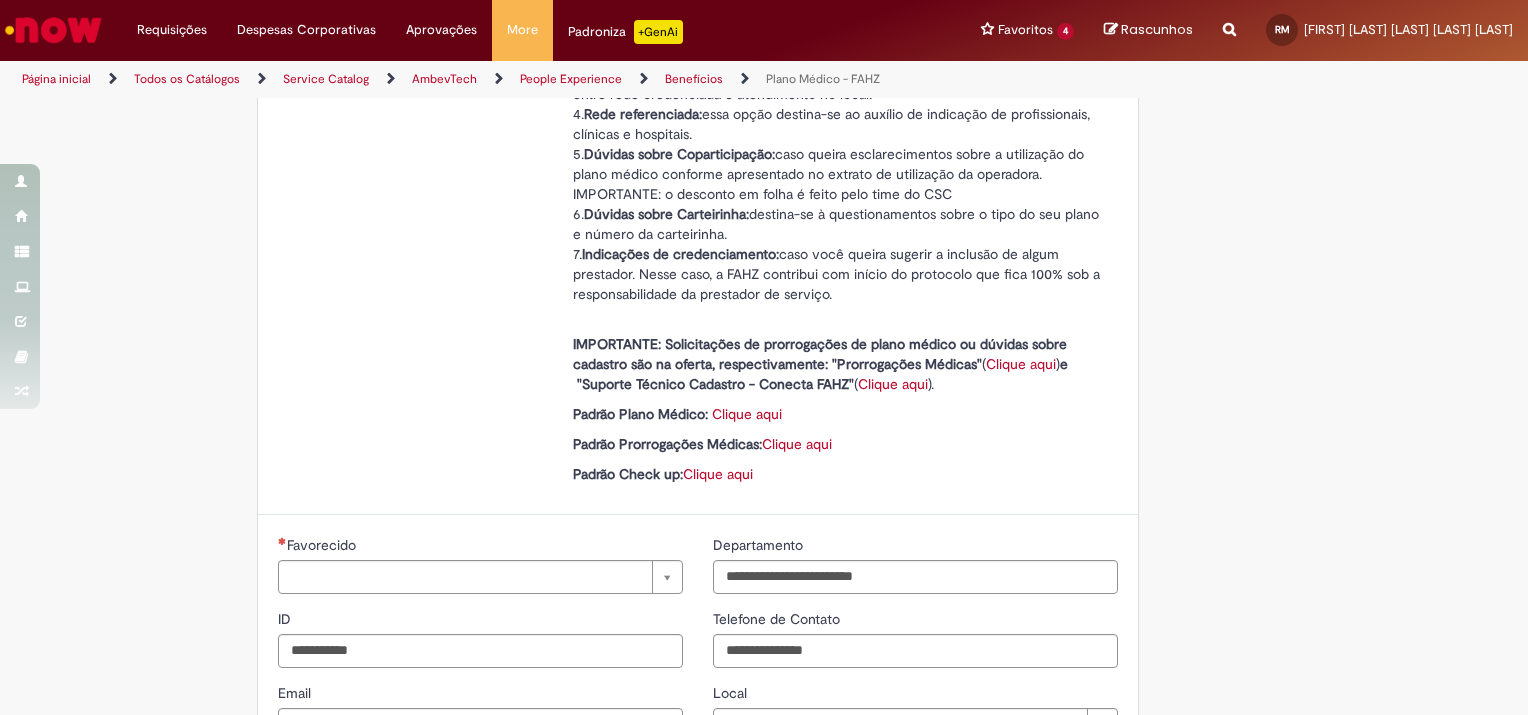 type on "**********" 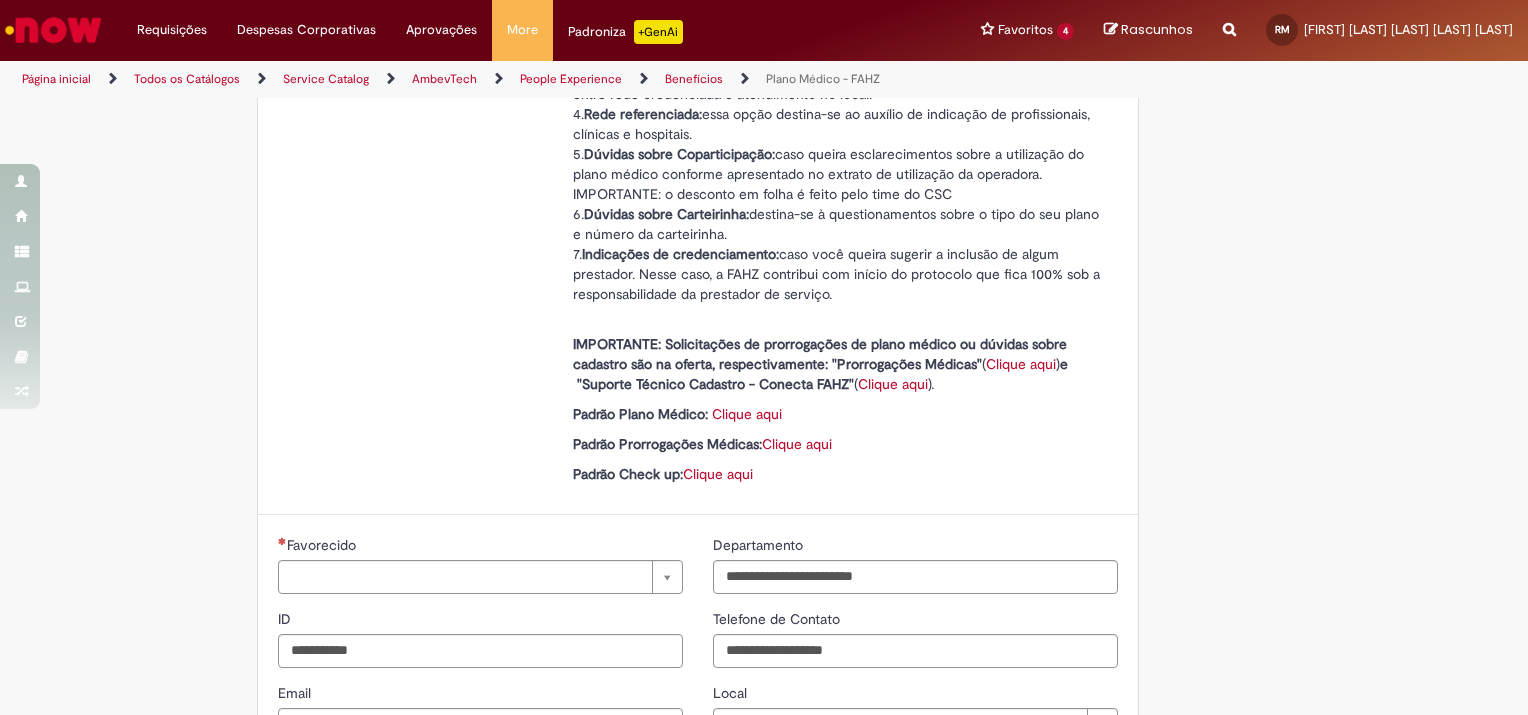 scroll, scrollTop: 0, scrollLeft: 0, axis: both 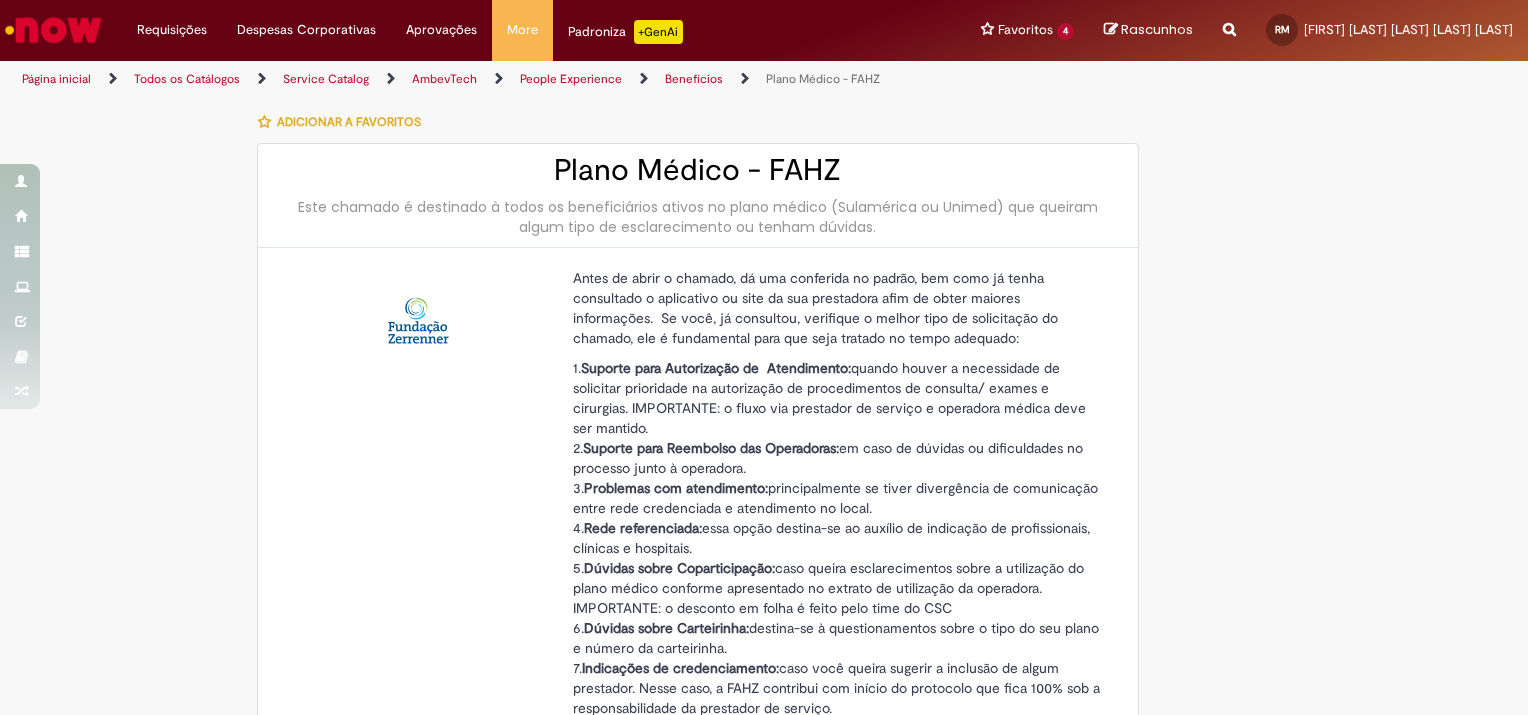 type on "**********" 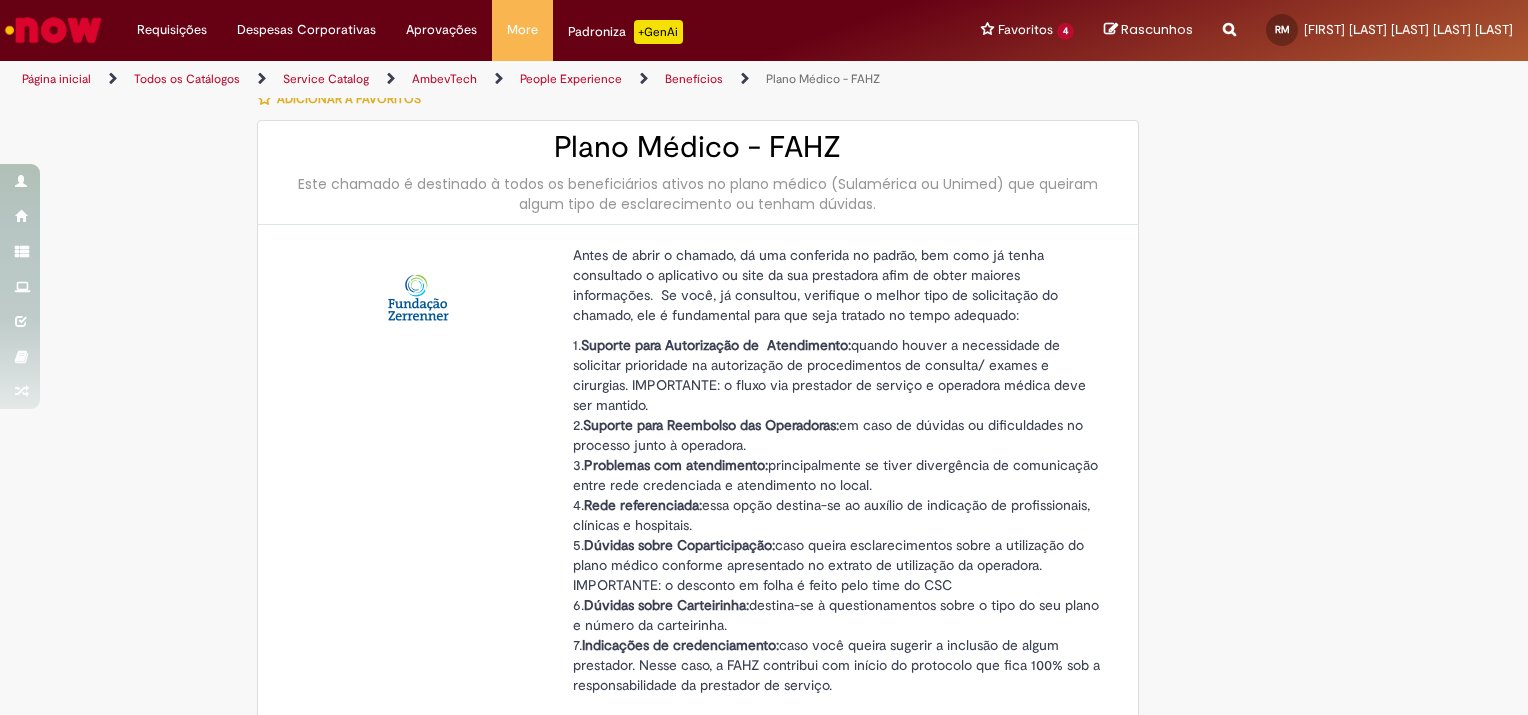 scroll, scrollTop: 2, scrollLeft: 0, axis: vertical 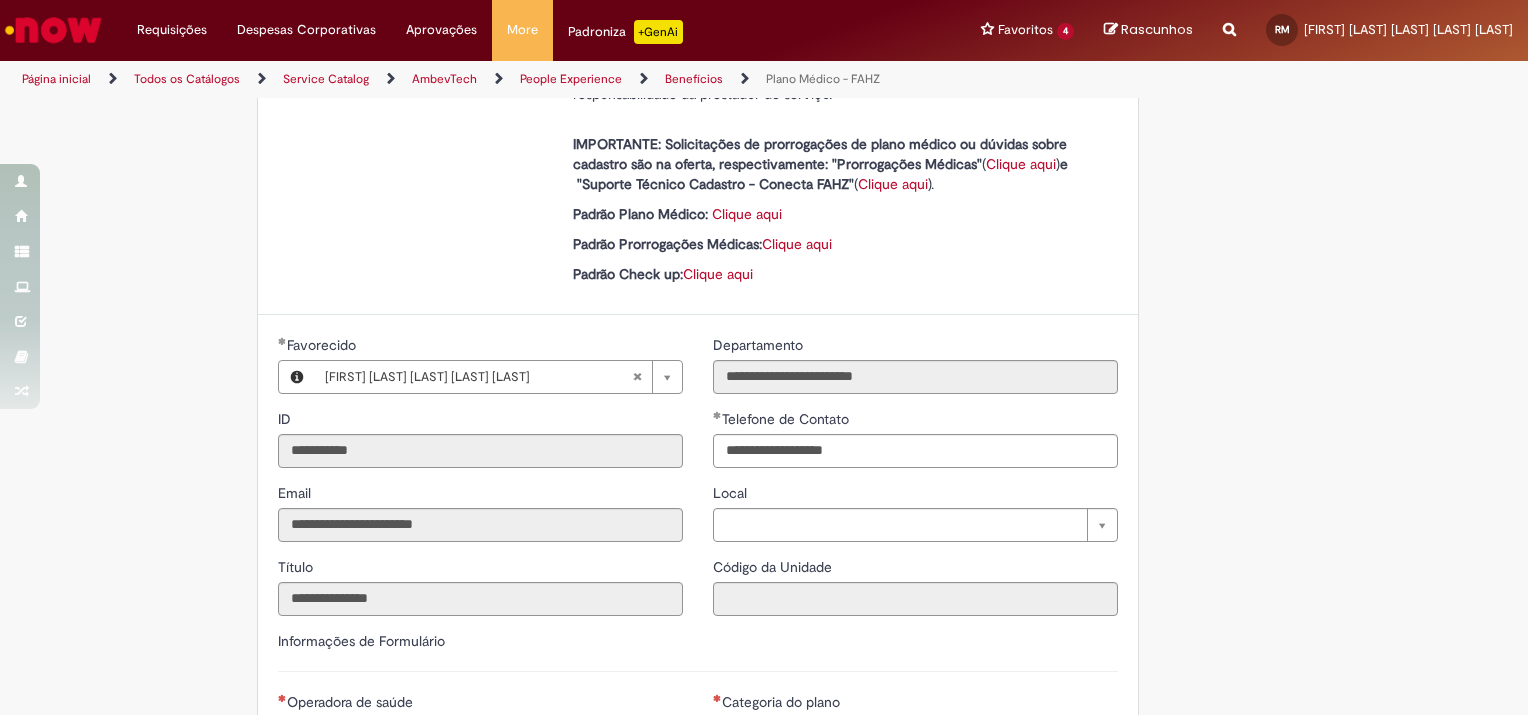 click on "Clique aqui" at bounding box center (747, 214) 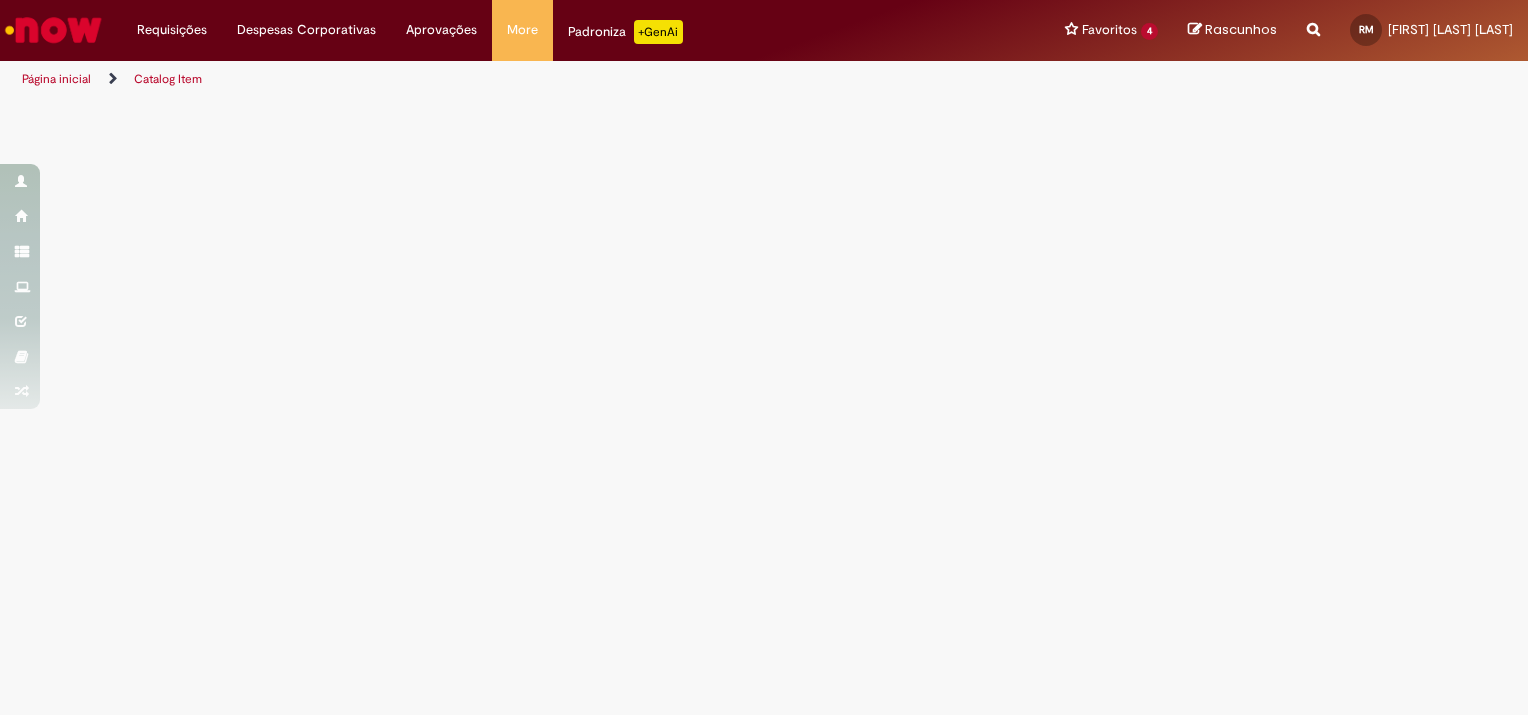 scroll, scrollTop: 0, scrollLeft: 0, axis: both 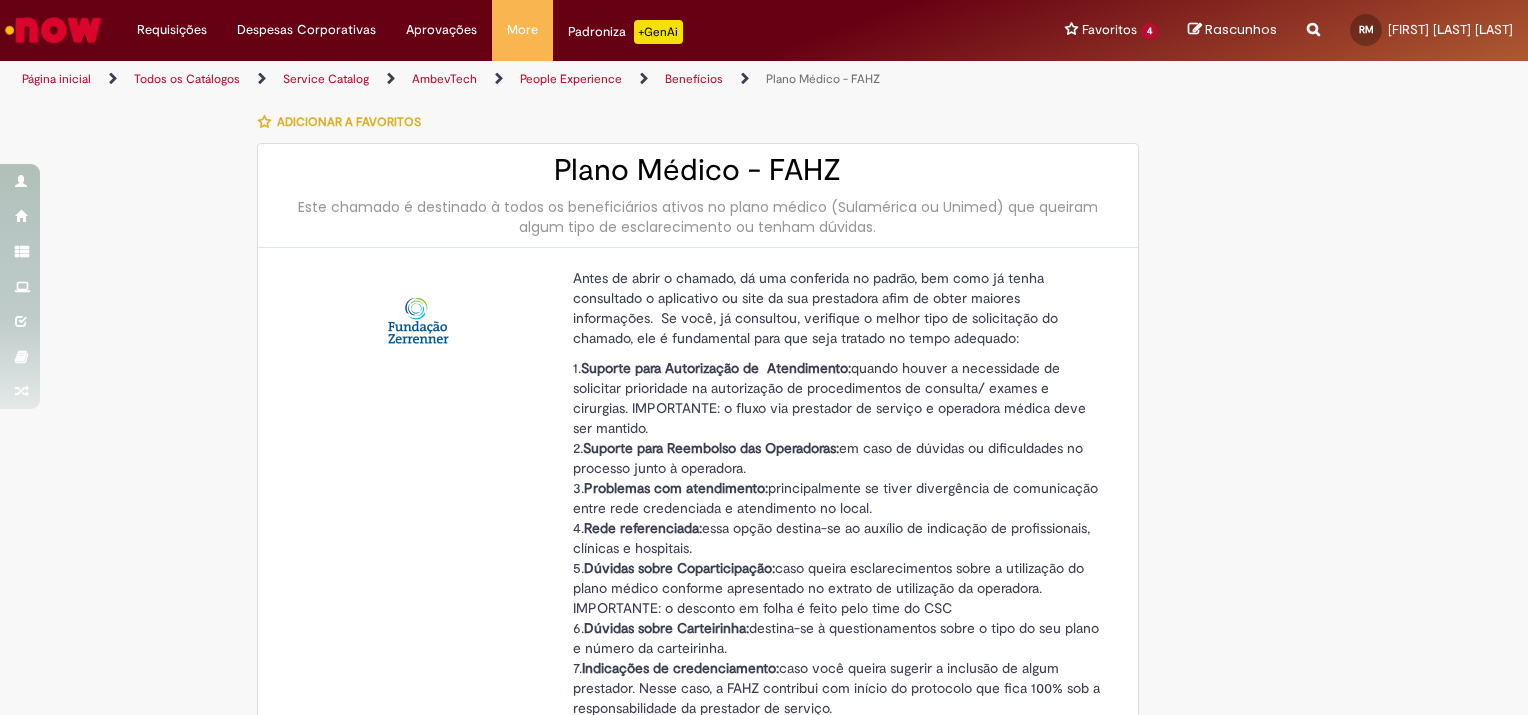 type on "**********" 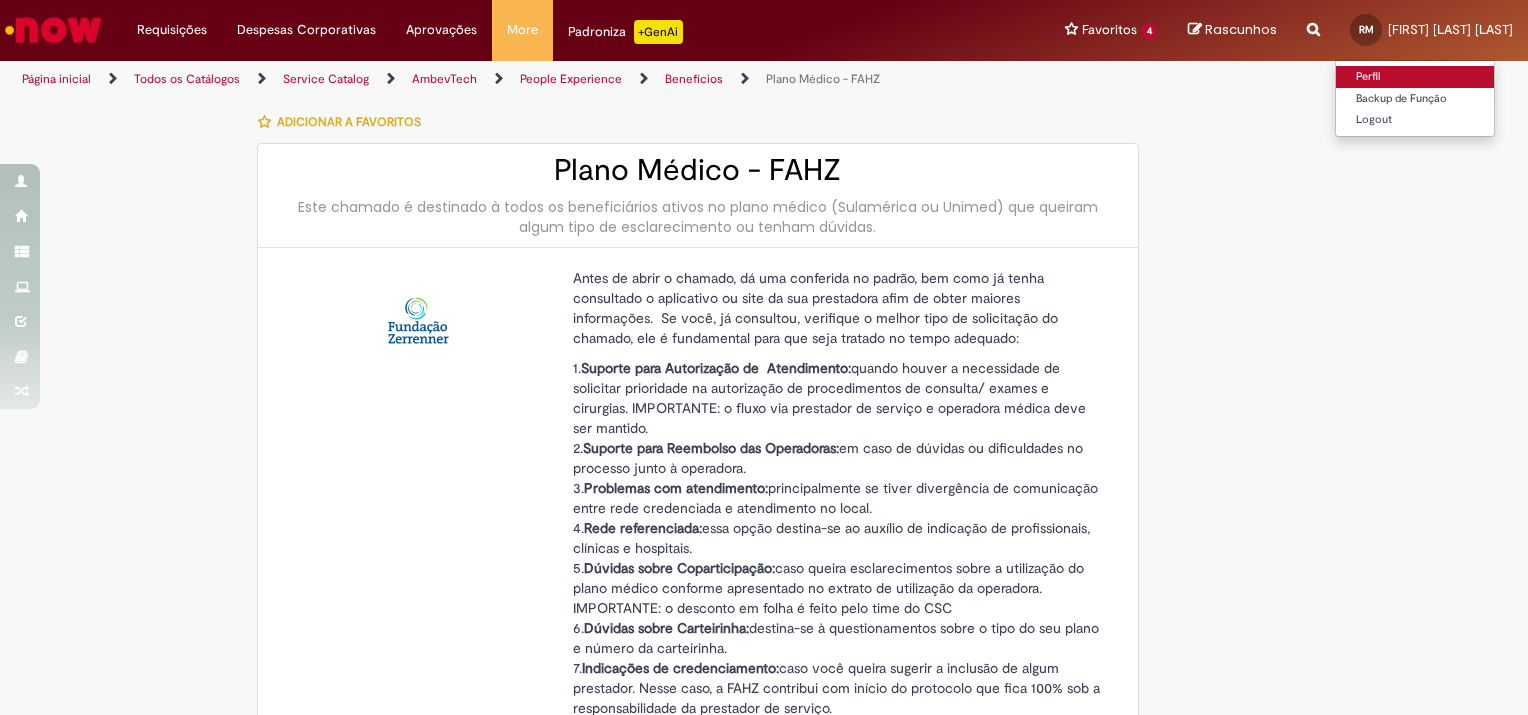 click on "Perfil" at bounding box center (1415, 77) 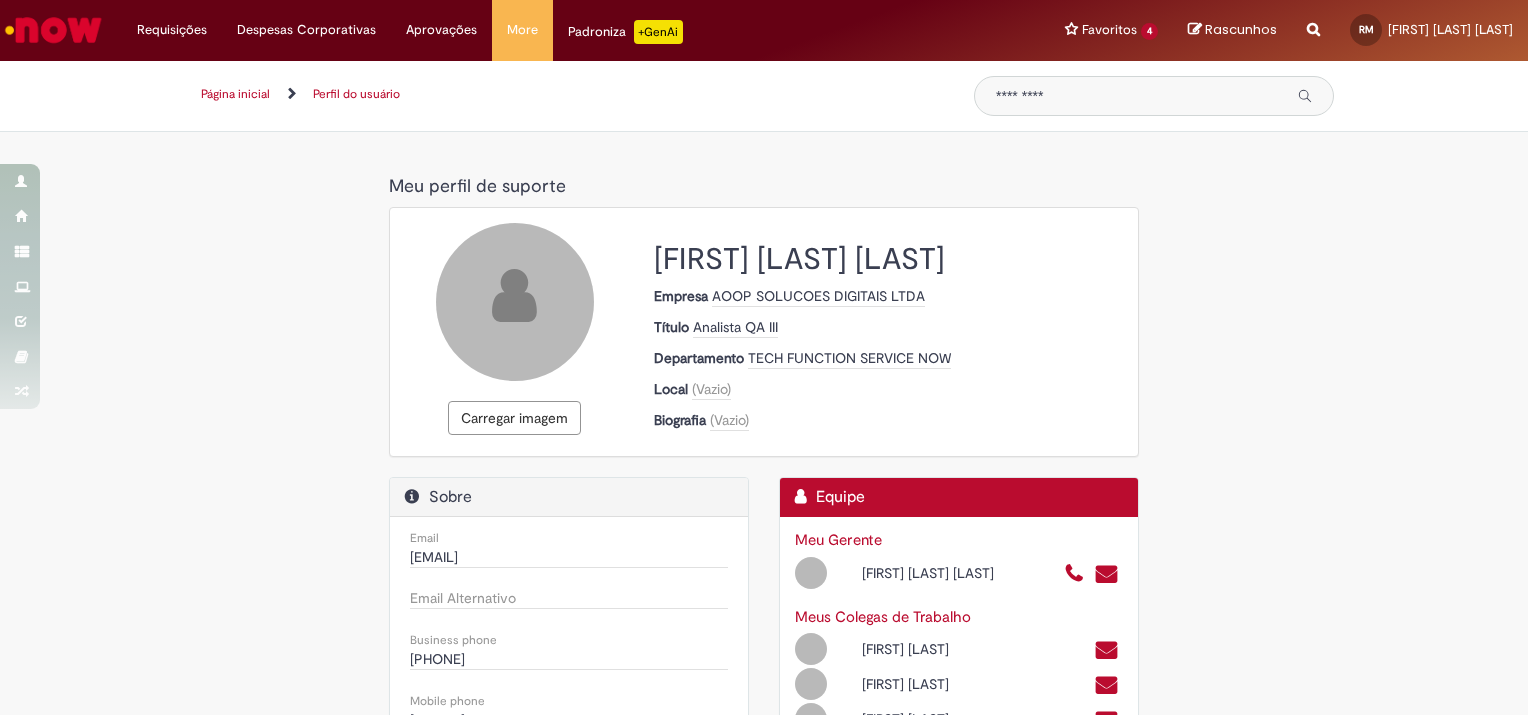 select on "**********" 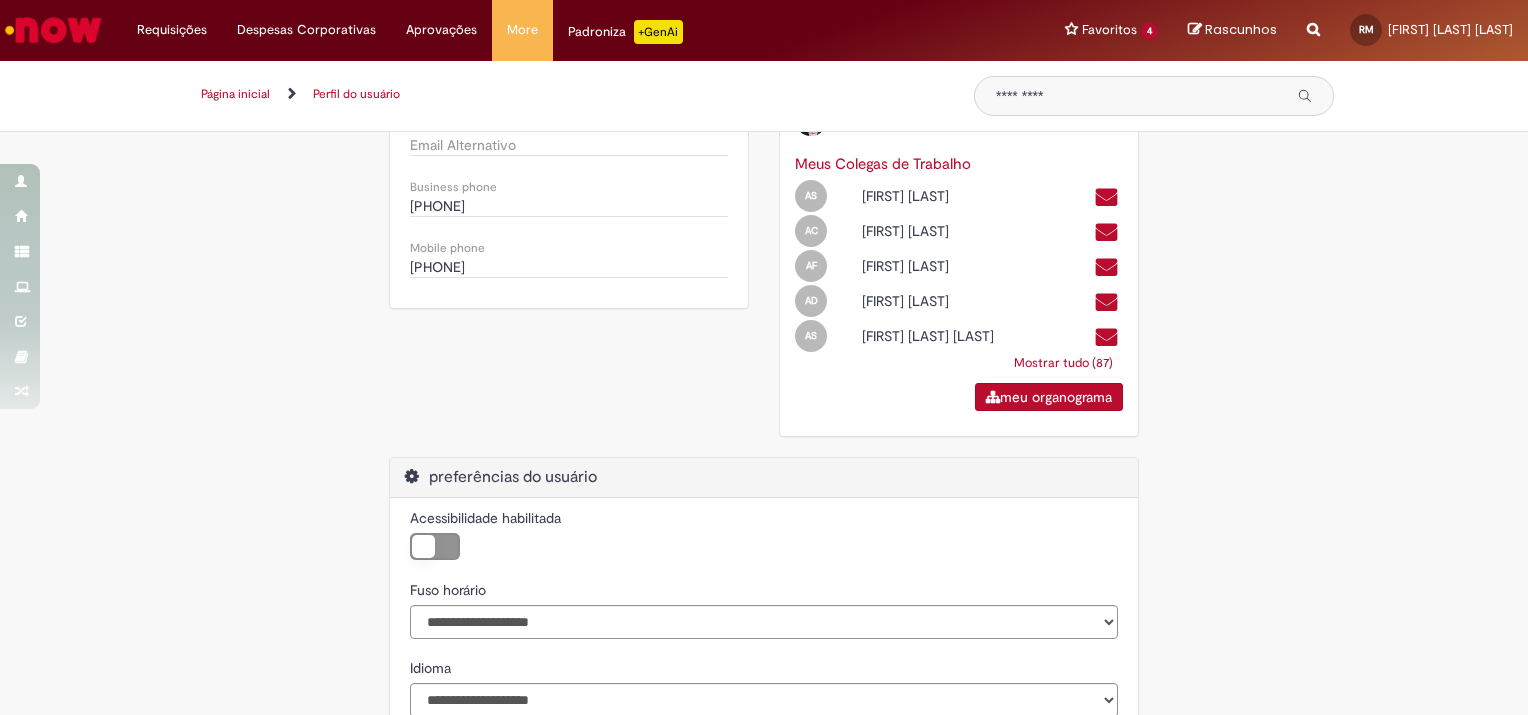 scroll, scrollTop: 529, scrollLeft: 0, axis: vertical 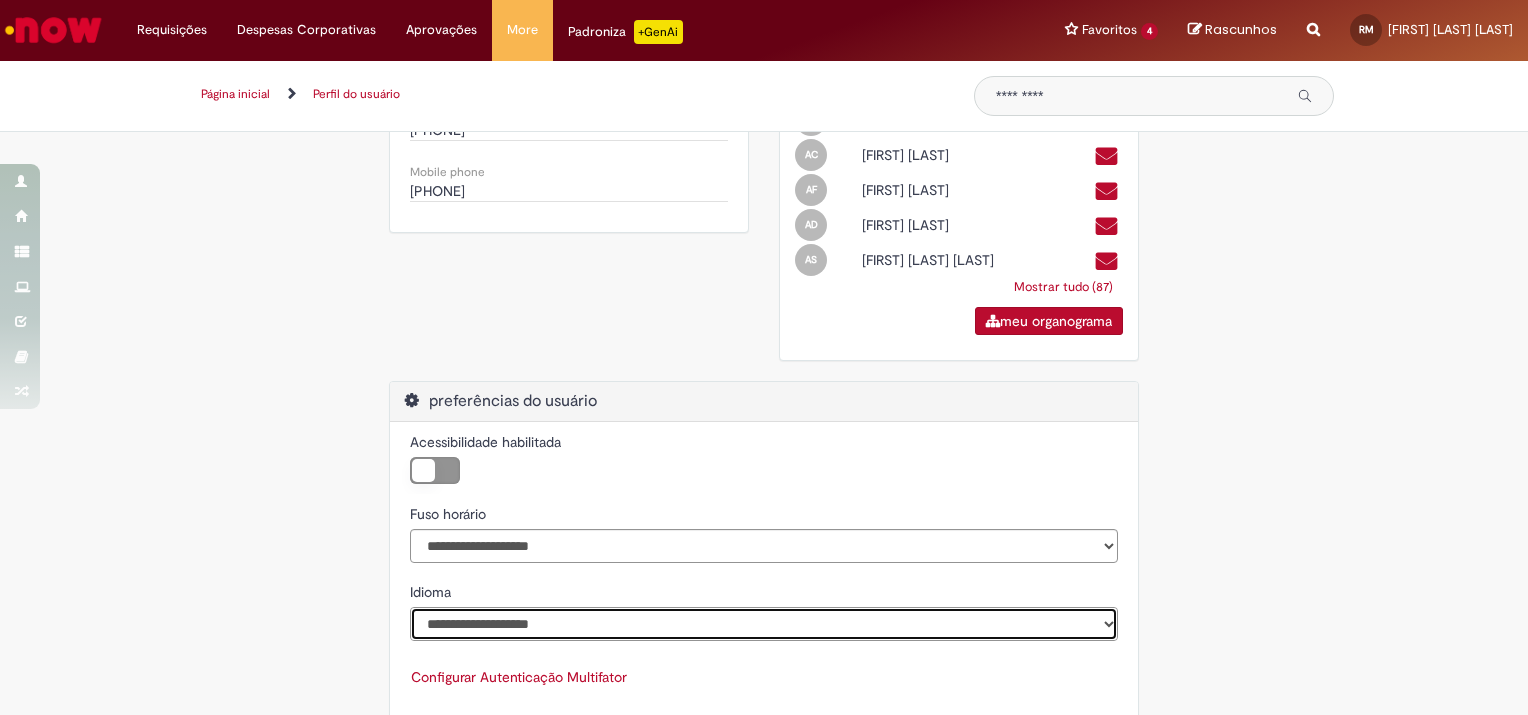 click on "**********" at bounding box center [764, 624] 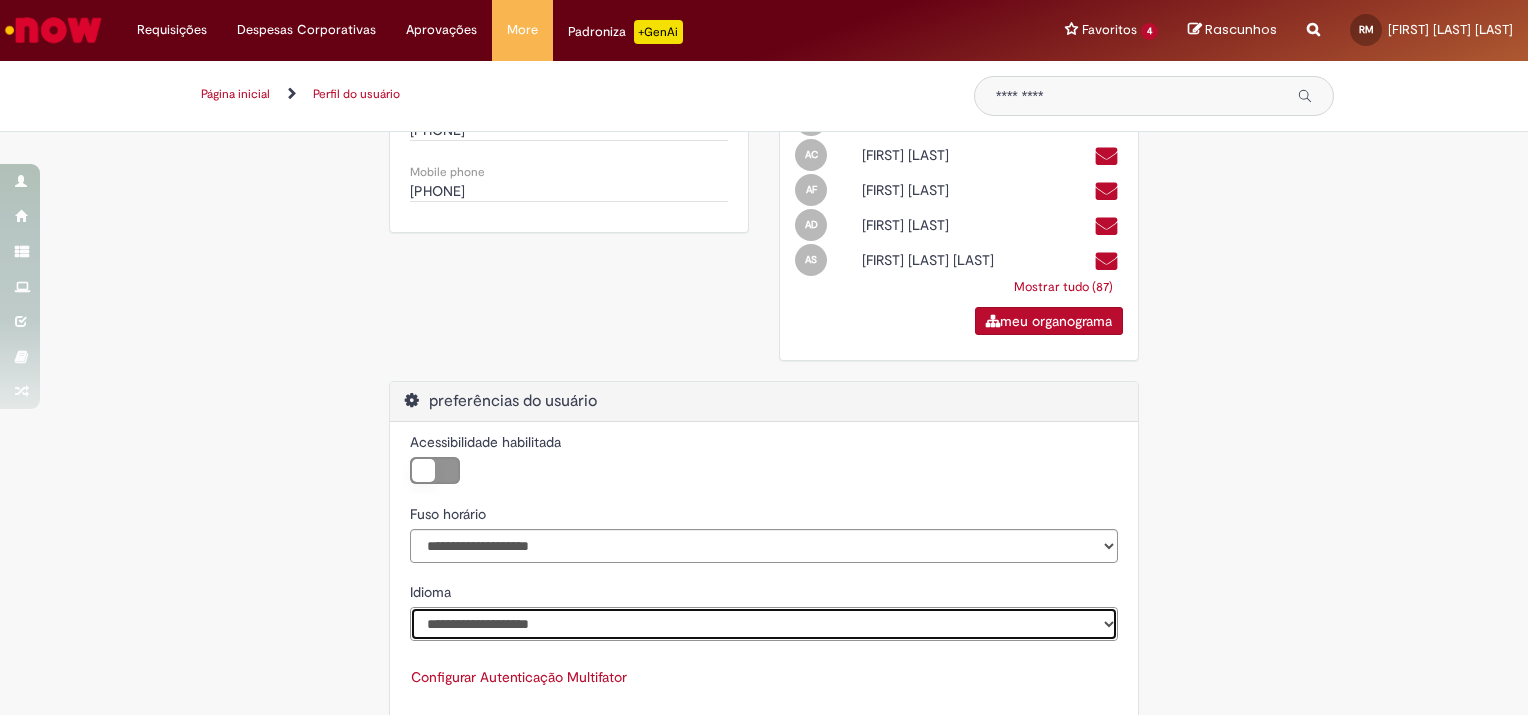 select on "**********" 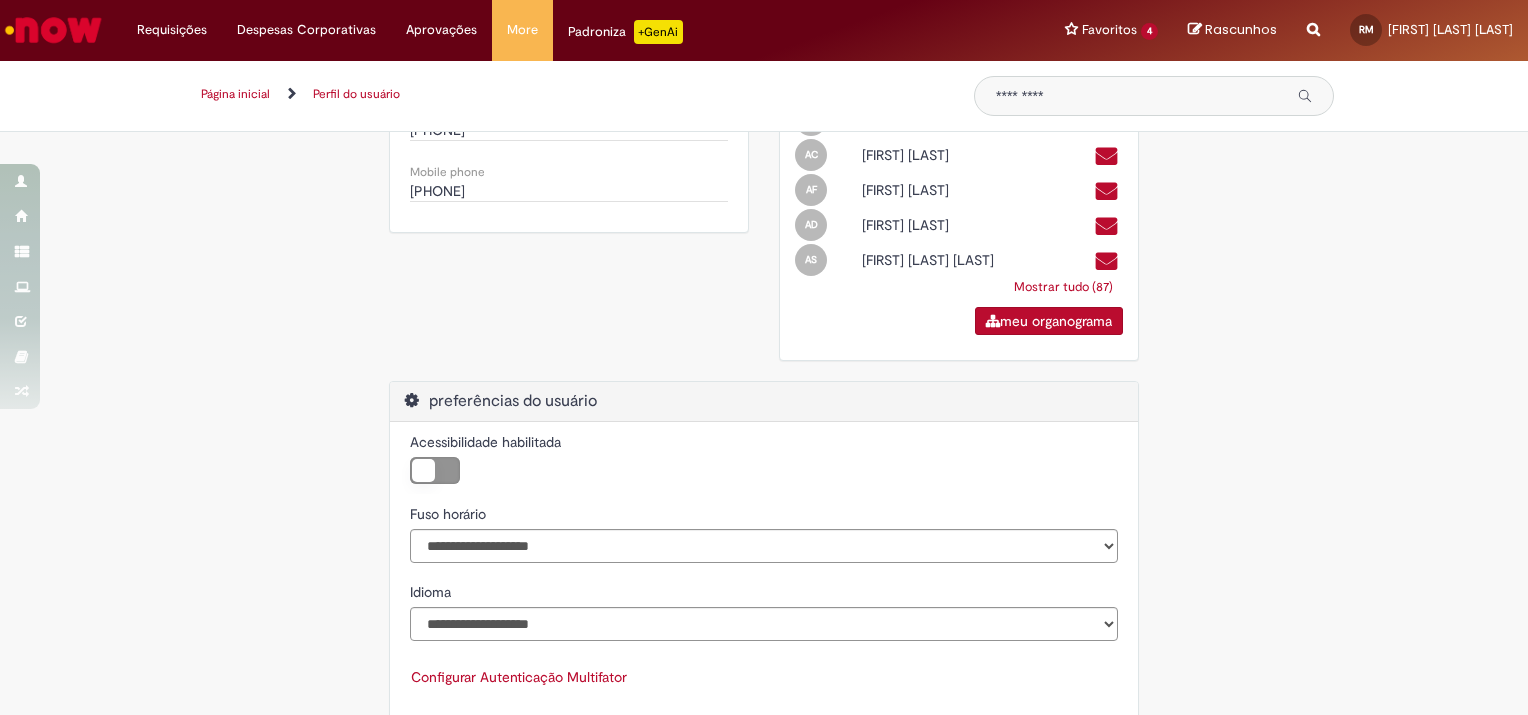 scroll, scrollTop: 607, scrollLeft: 0, axis: vertical 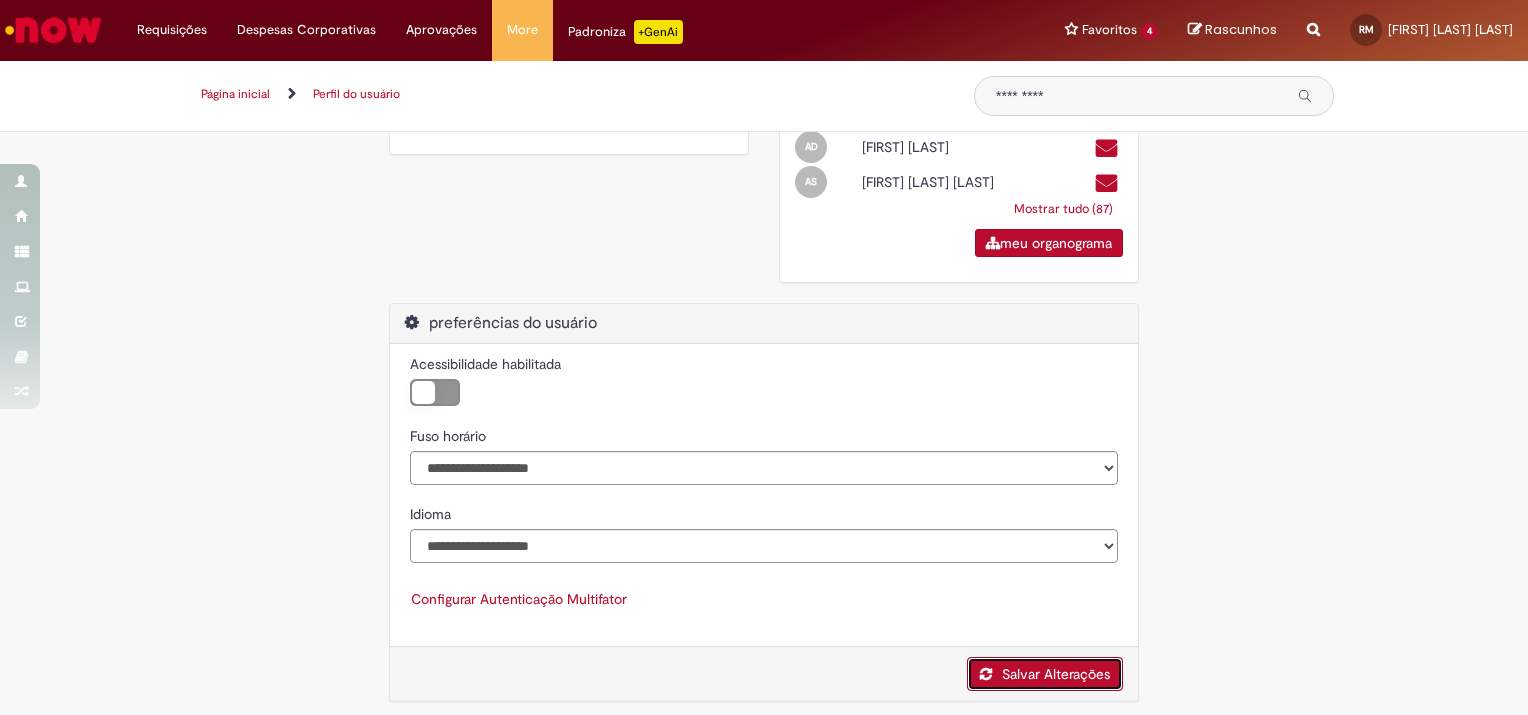 click on "Salvar Alterações" at bounding box center [1045, 674] 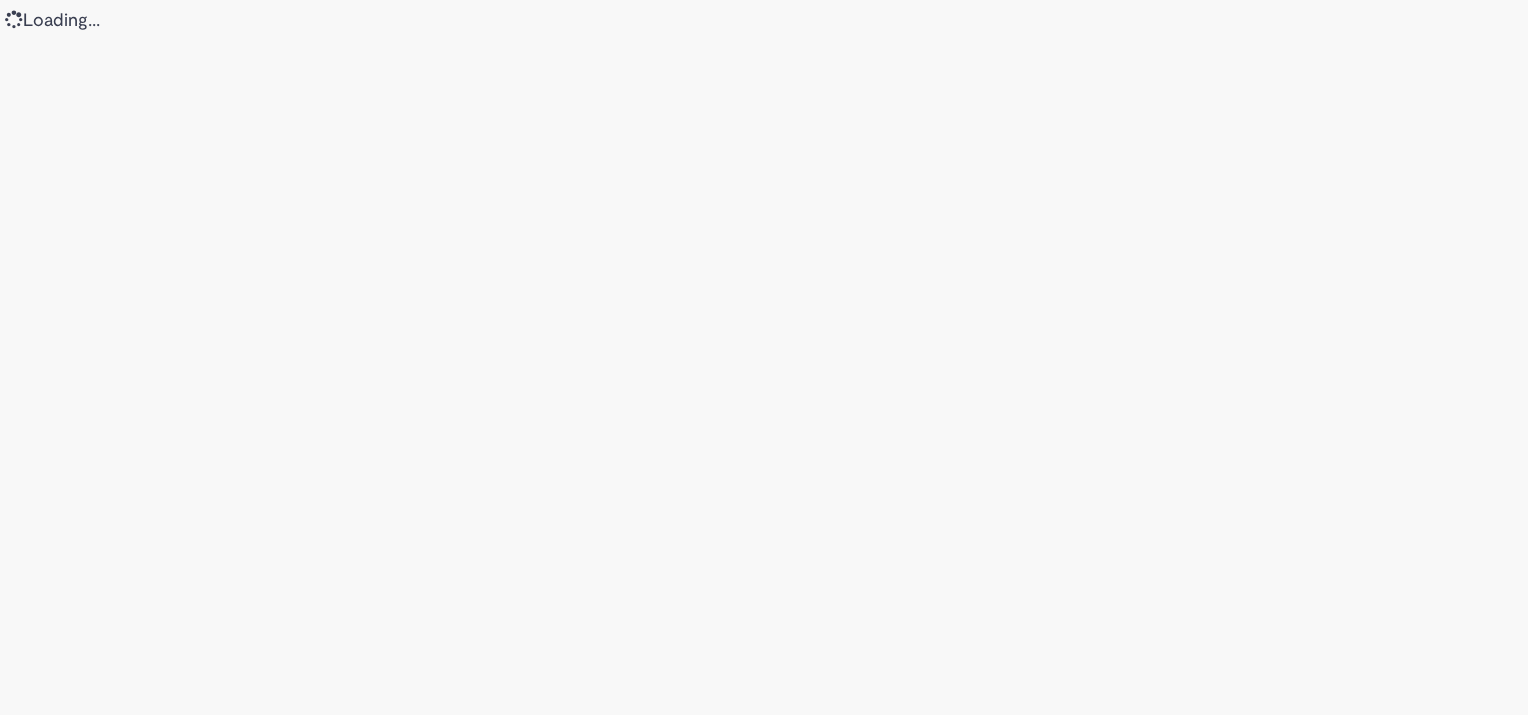 scroll, scrollTop: 0, scrollLeft: 0, axis: both 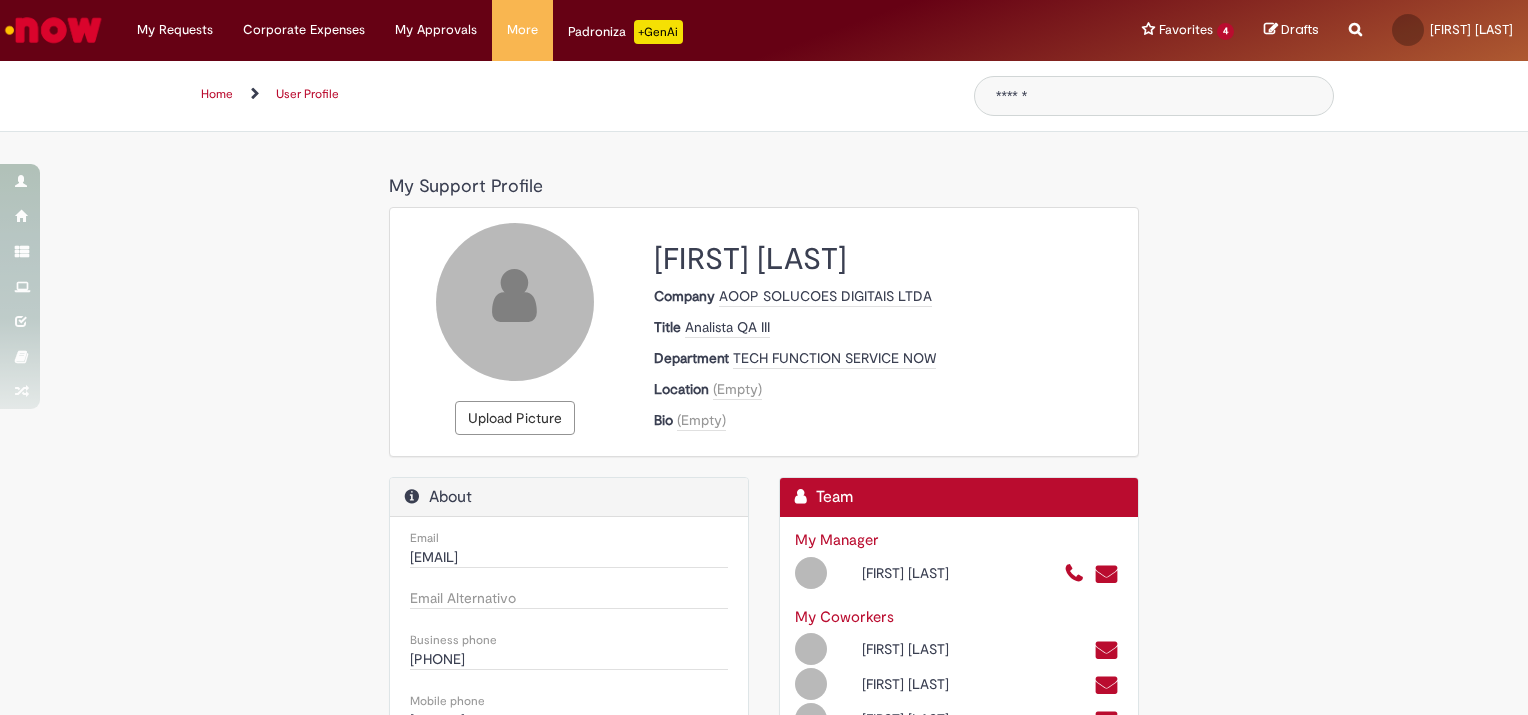 select on "**********" 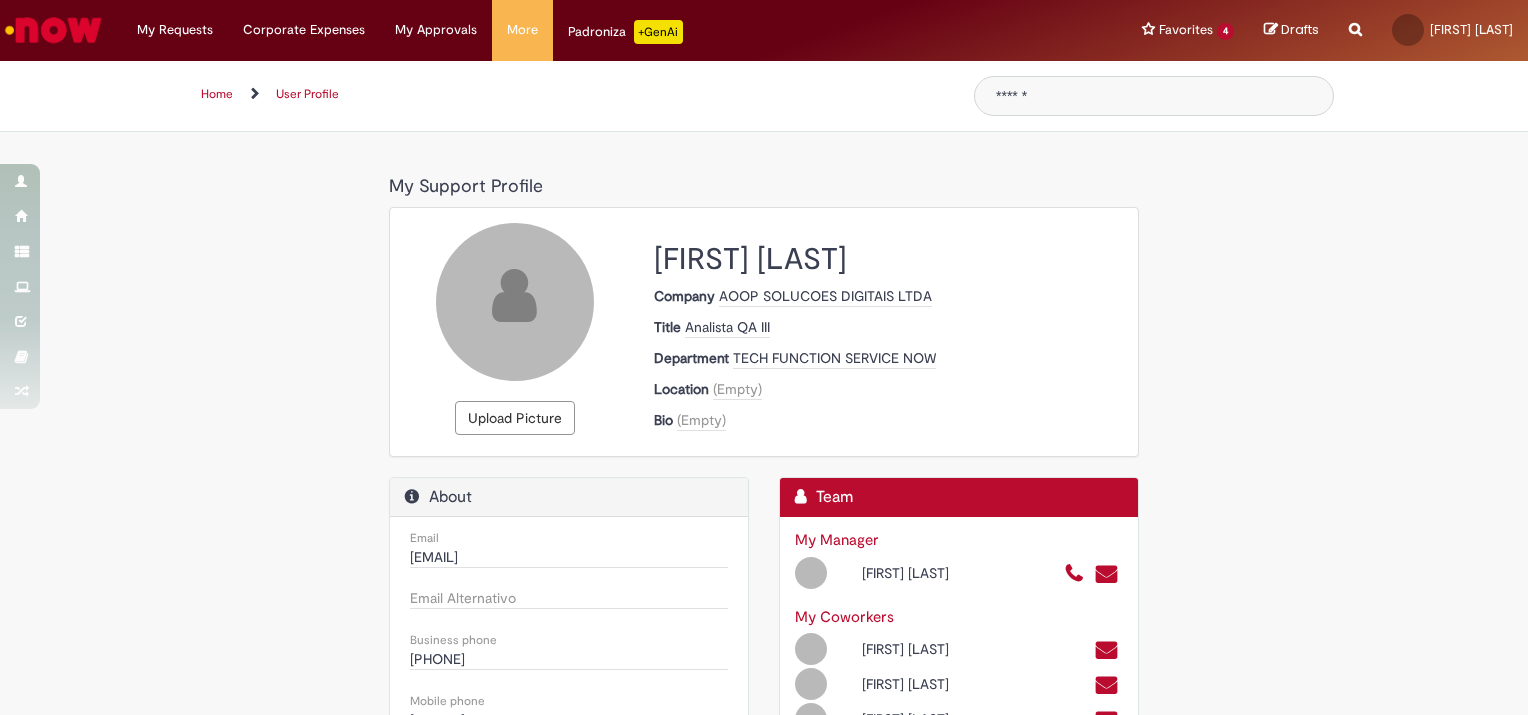 select on "**********" 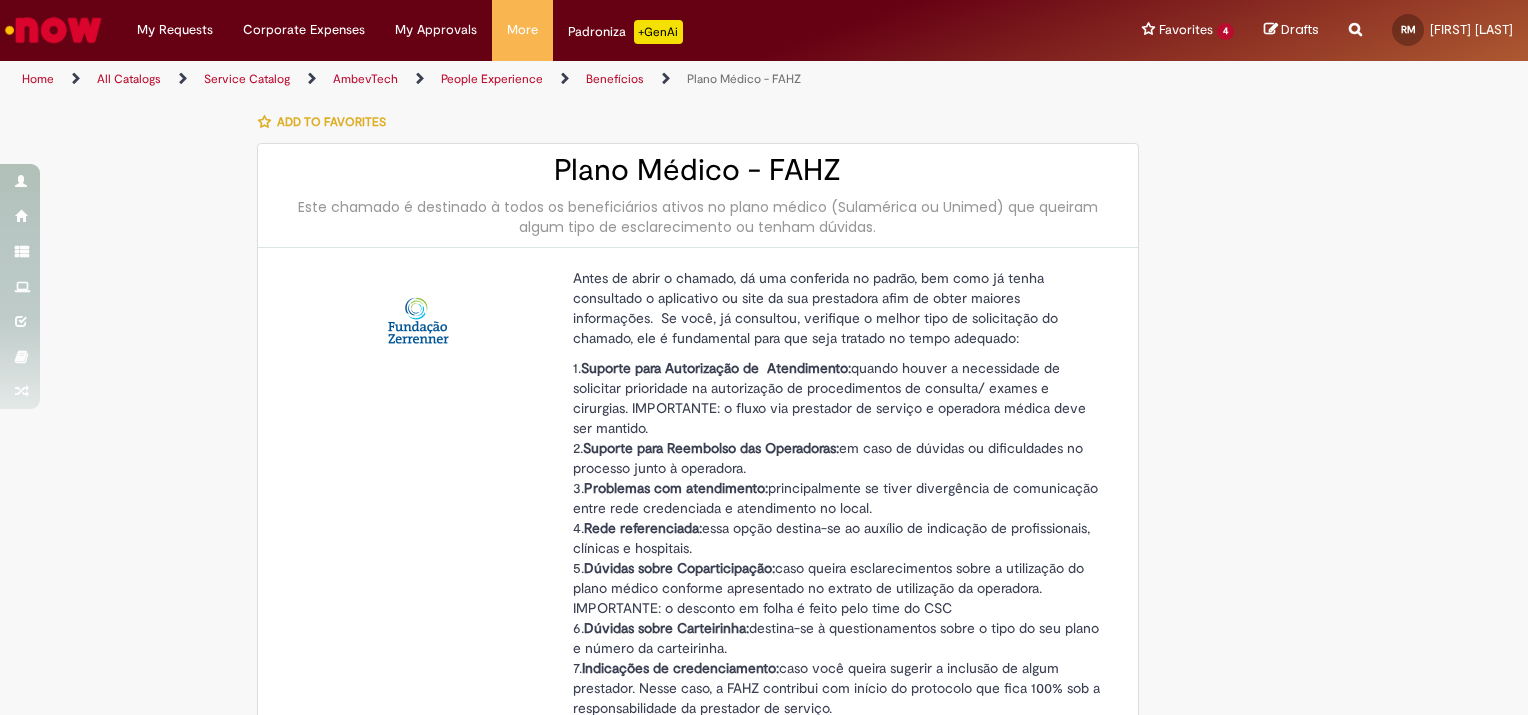 type on "**********" 